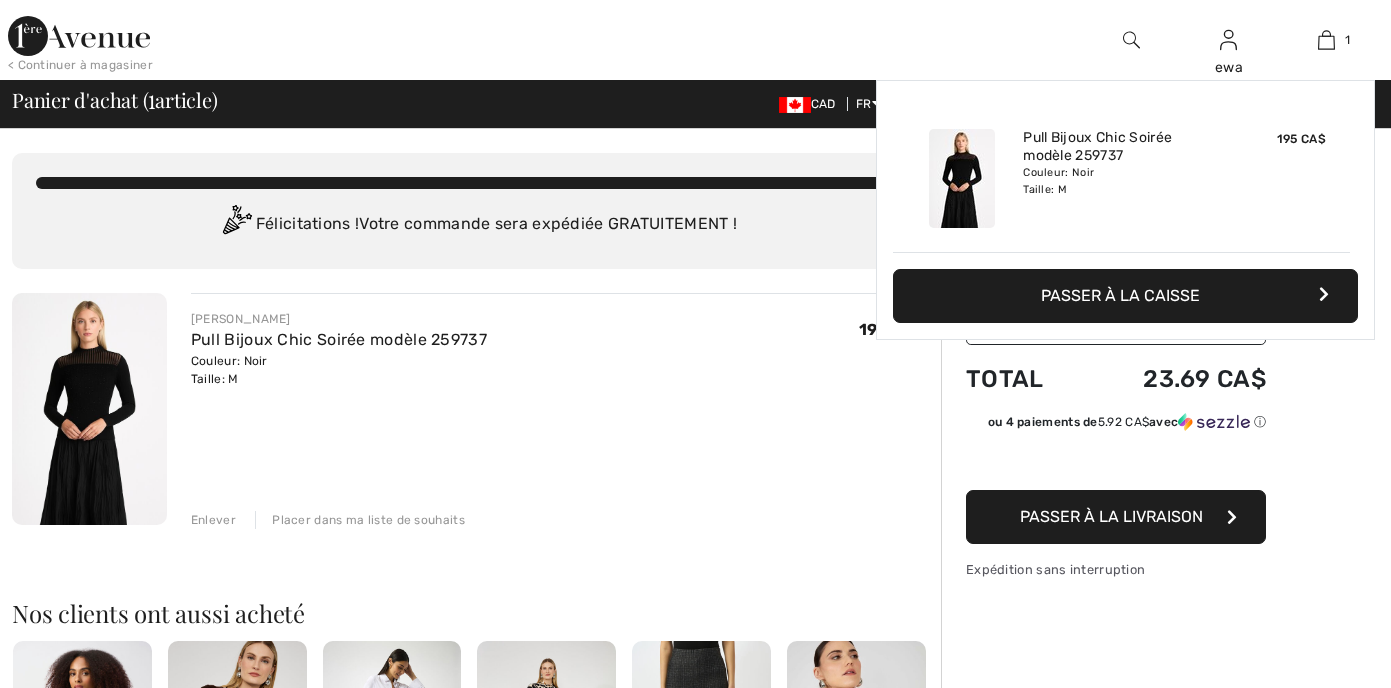 scroll, scrollTop: 0, scrollLeft: 0, axis: both 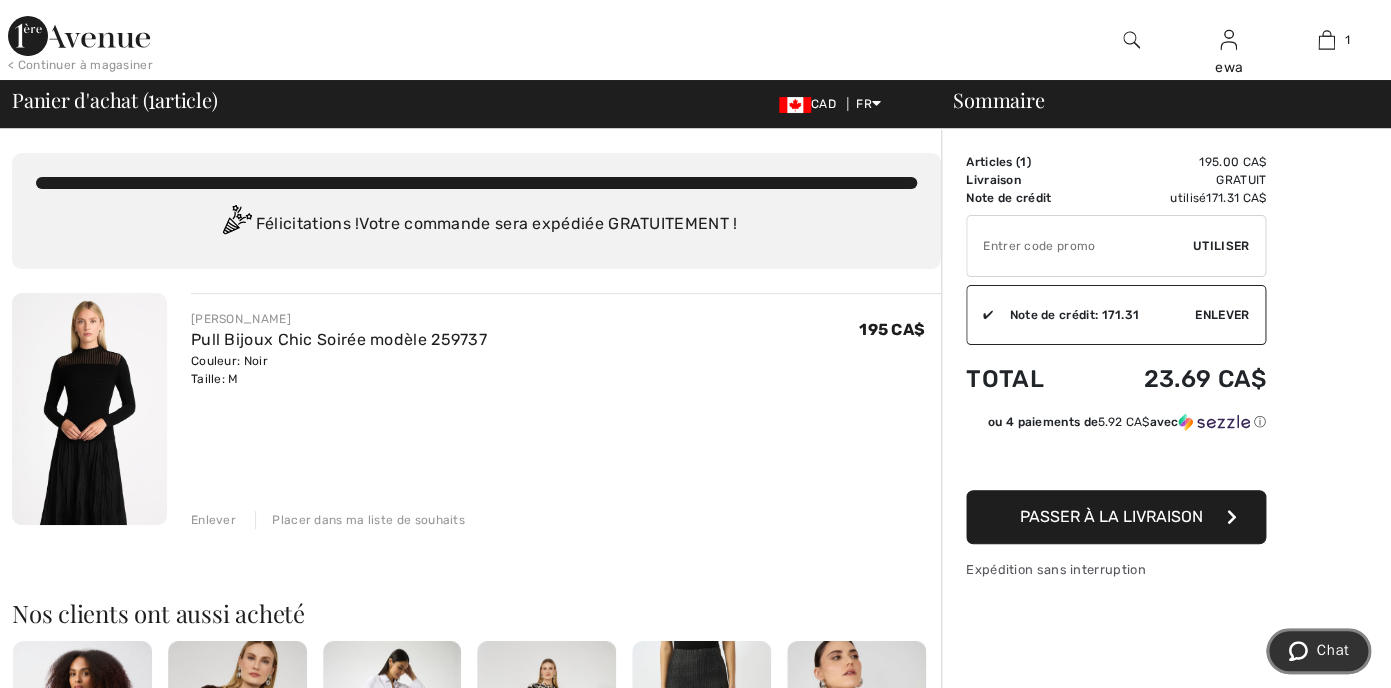 click on "Chat" at bounding box center (1332, 650) 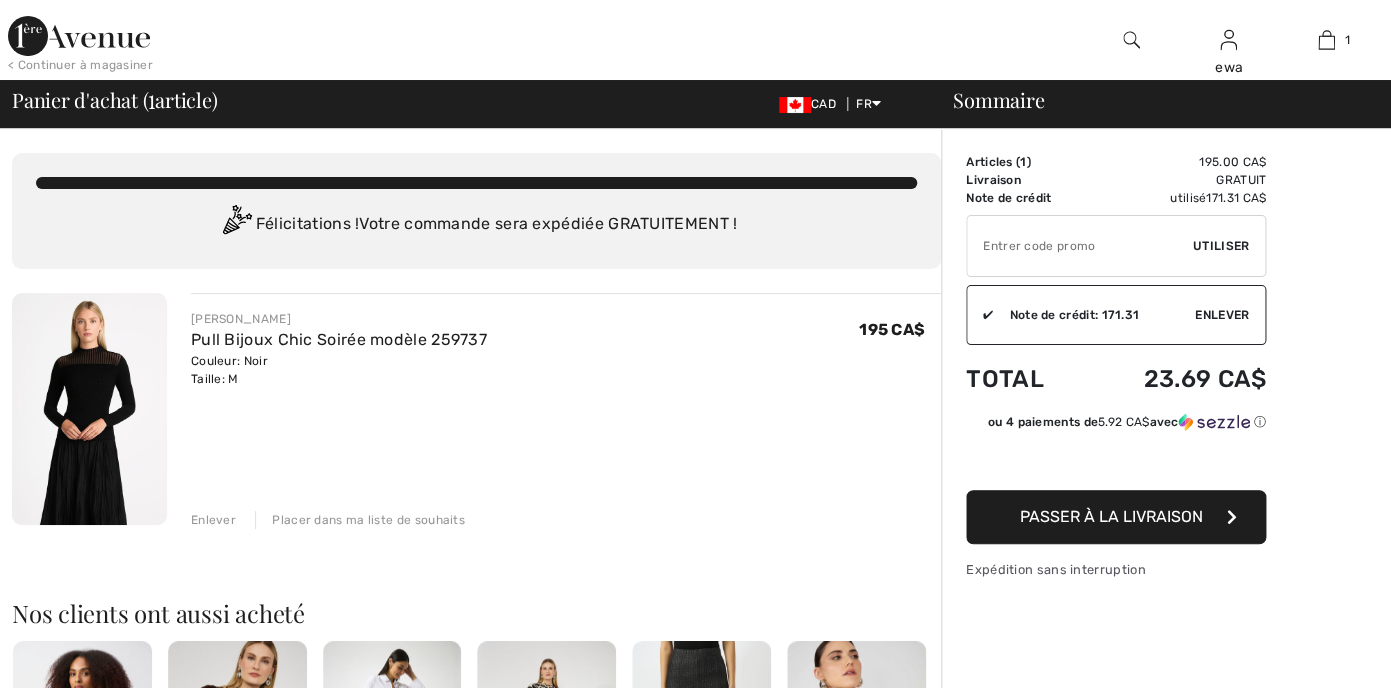 scroll, scrollTop: 0, scrollLeft: 0, axis: both 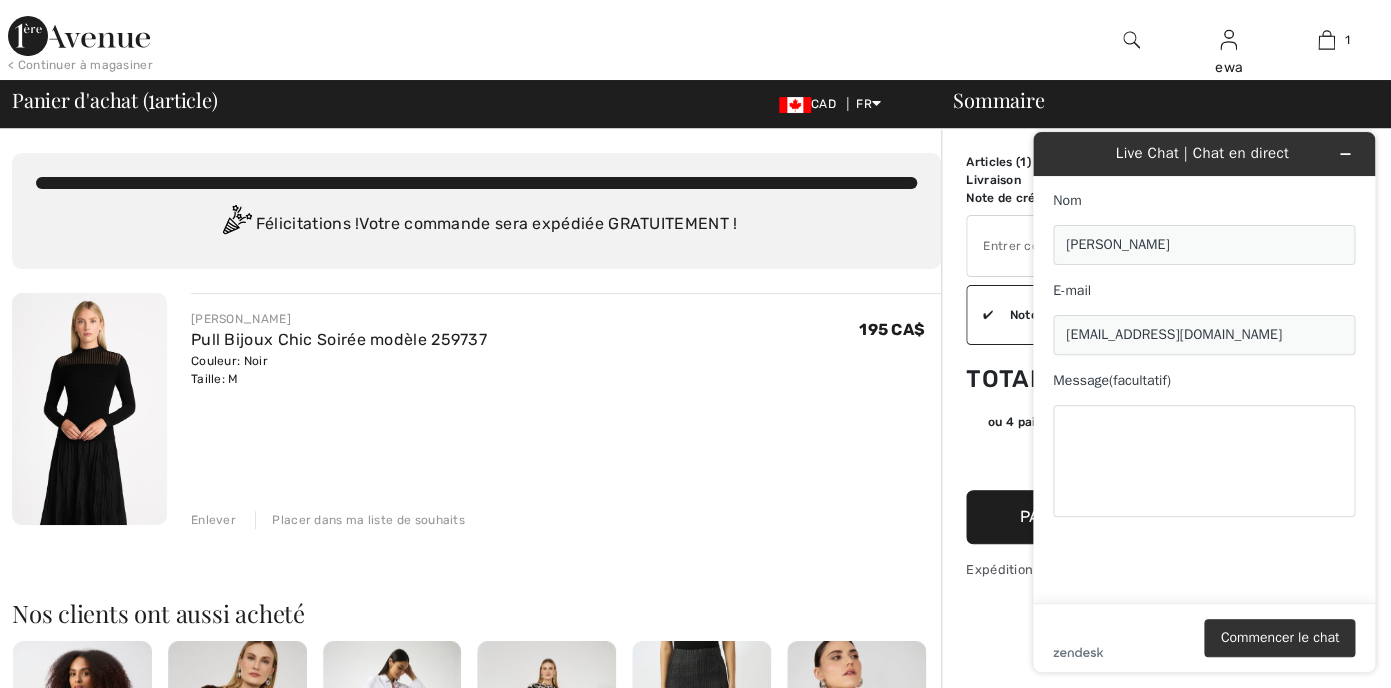 click on "zendesk .cls-1{fill:#03363d;} Commencer le chat" at bounding box center (1204, 637) 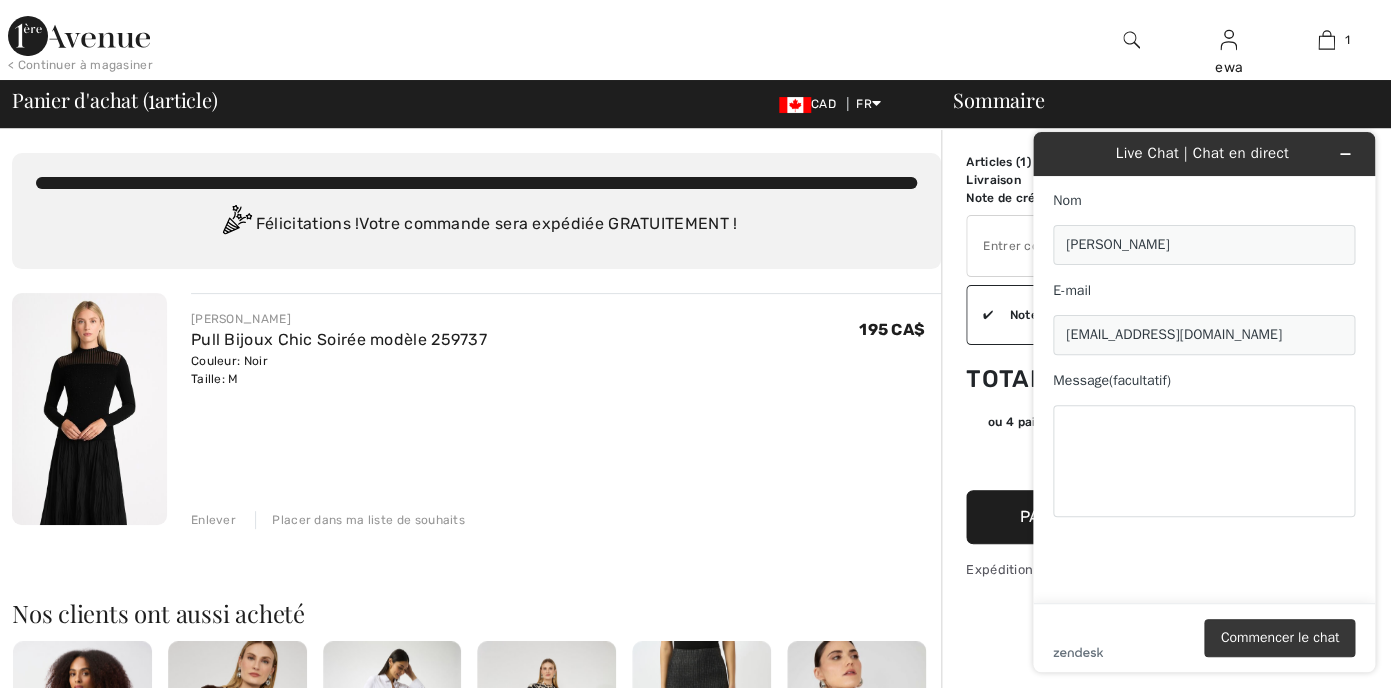 click on "Commencer le chat" at bounding box center (1279, 638) 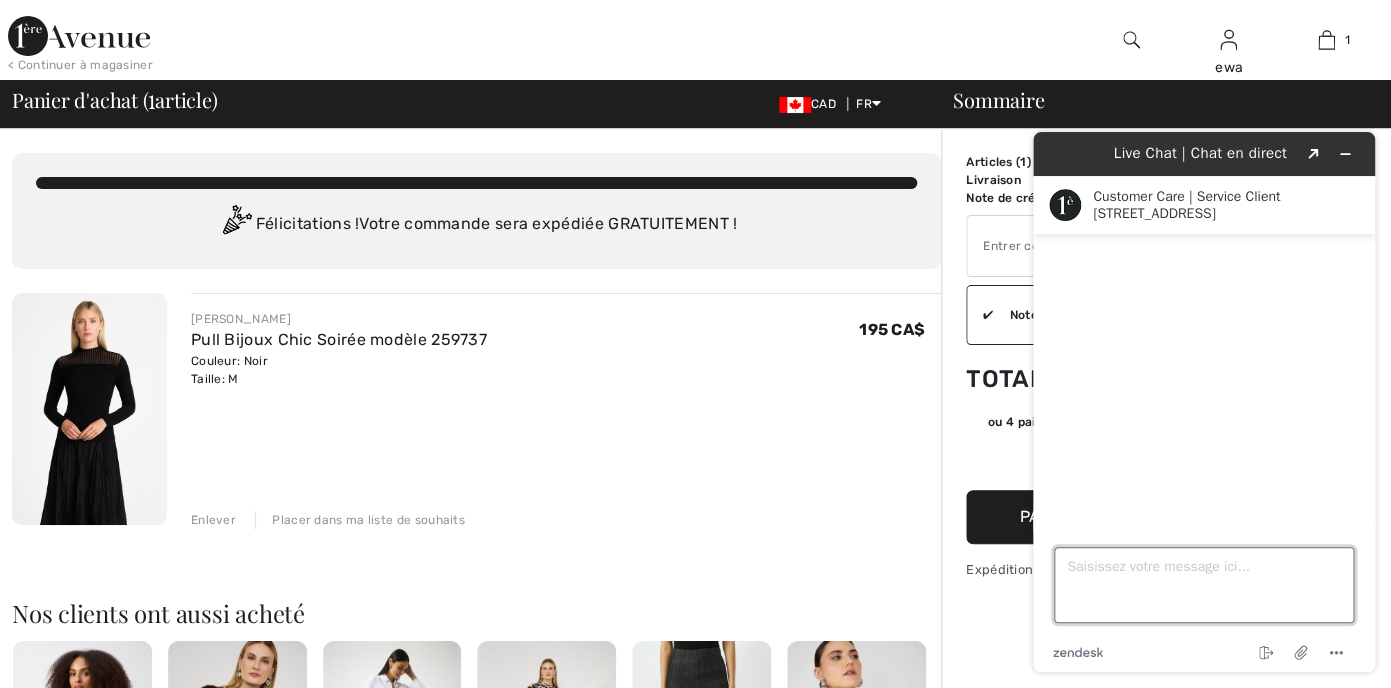 click on "Saisissez votre message ici..." at bounding box center (1204, 585) 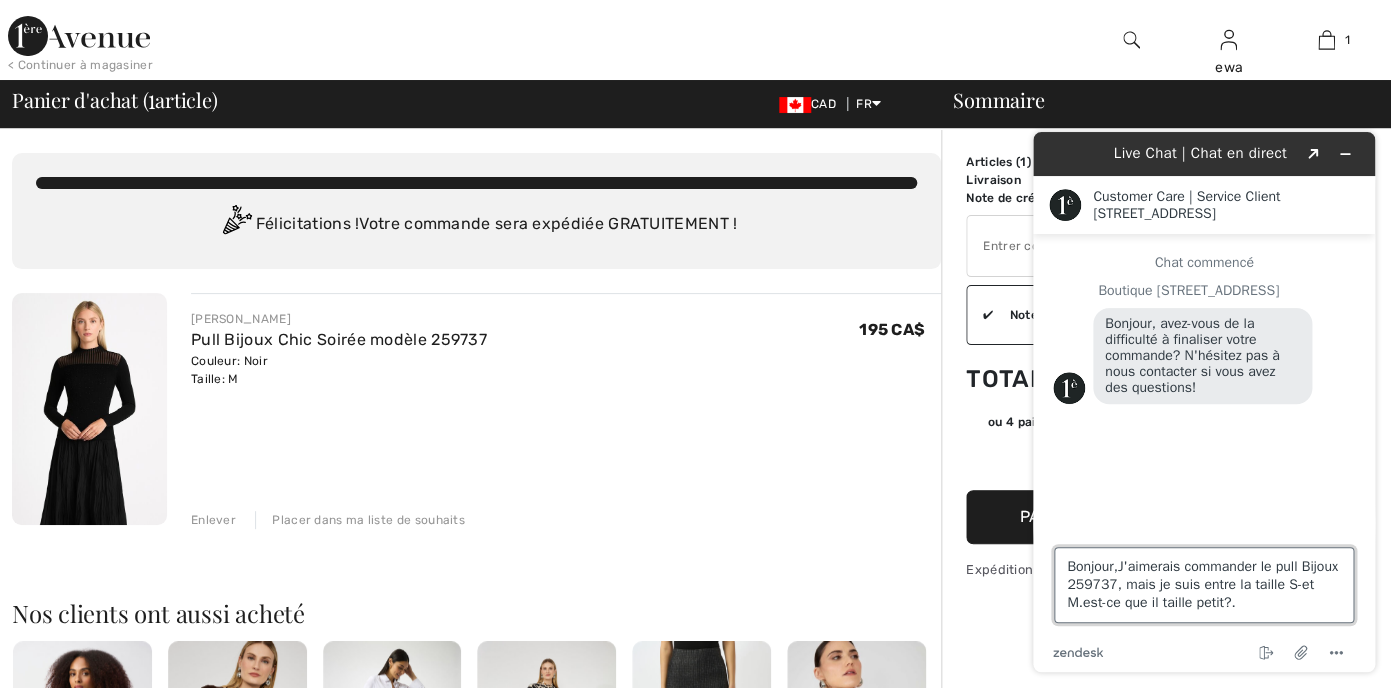 type on "Bonjour,J'aimerais commander le pull Bijoux 259737, mais je suis entre la taille S-et M.est-ce que il taille petit?" 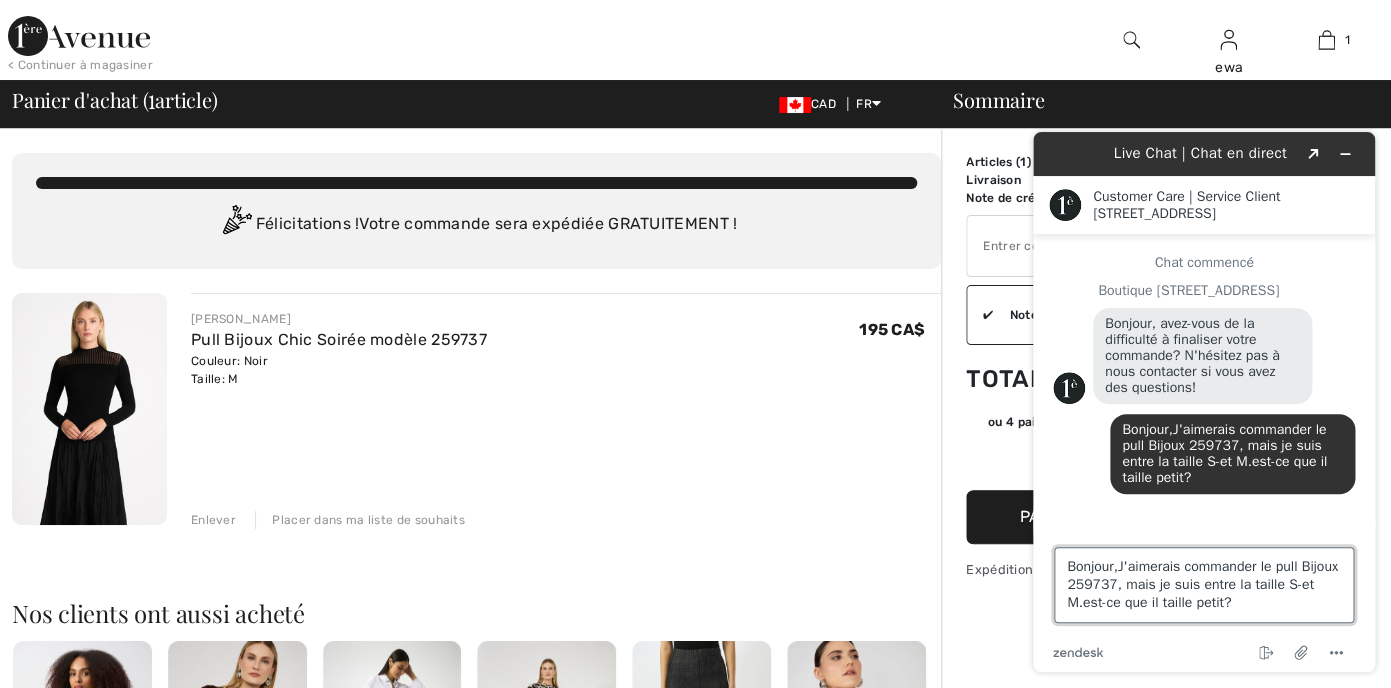 type 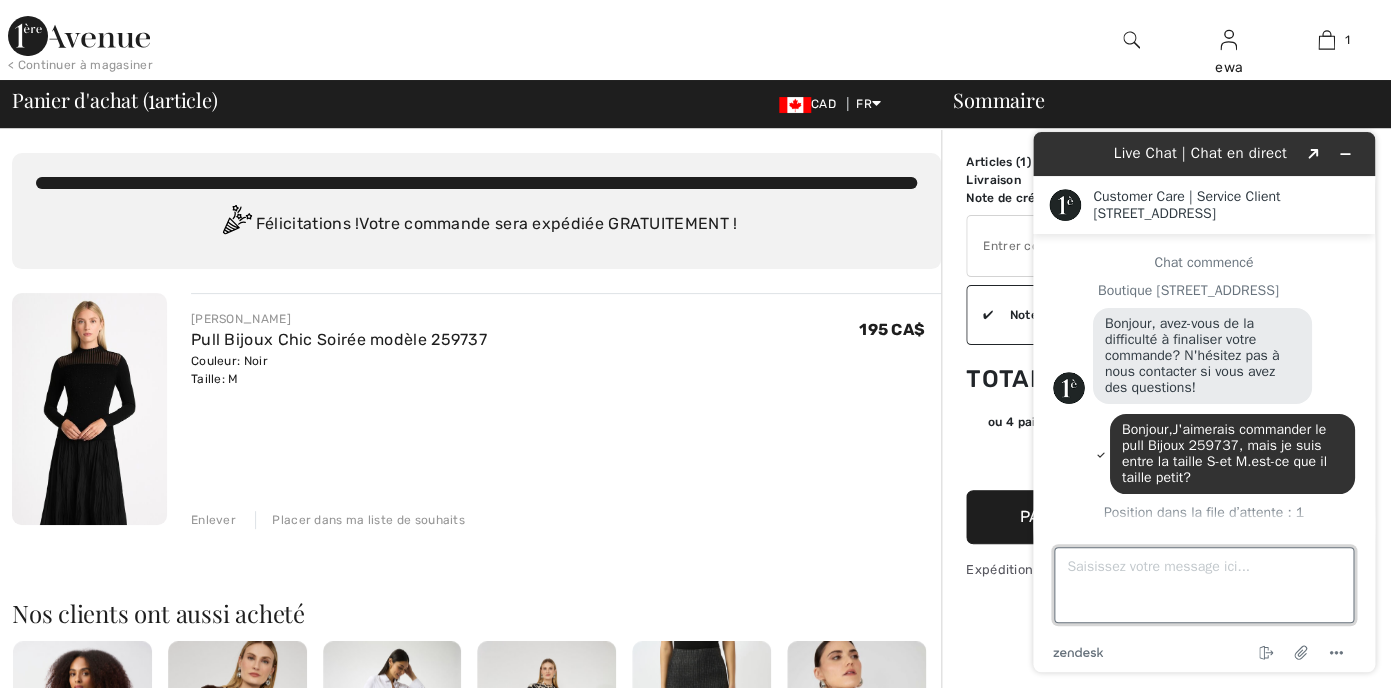scroll, scrollTop: 5, scrollLeft: 0, axis: vertical 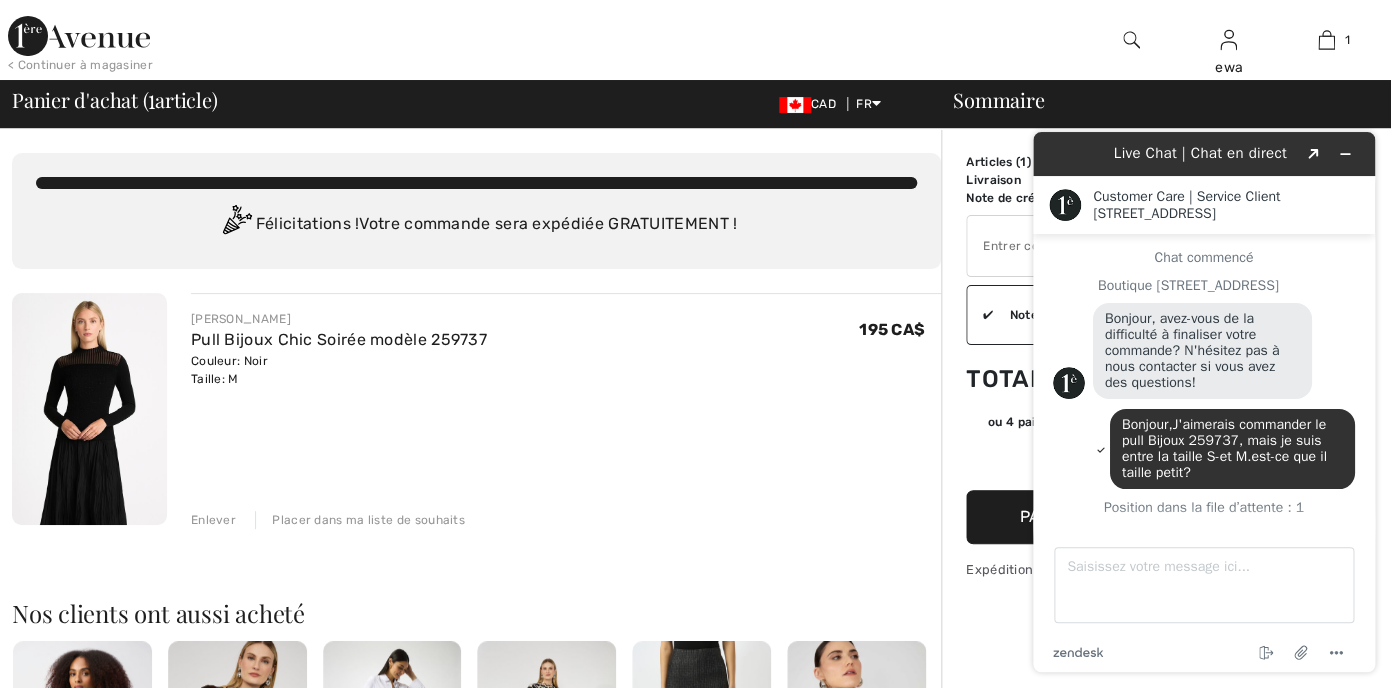 click on "Sommaire			 Description
Articles ( 1 )
195.00 CA$
Code promo 0.00 CA$
Livraison
Gratuit
Tax1 0.00 CA$
Tax2 0.00 CA$
Taxes & Droits de douane 0.00 CA$
Note de crédit
utilisé  171.31 CA$
✔
Utiliser
Enlever
✔
Note de crédit: 171.31
Utiliser
Enlever
Total
23.69 CA$
ou 4 paiements de  5.92 CA$  avec    ⓘ
Passer à la livraison
Expédition sans interruption" at bounding box center (1166, 750) 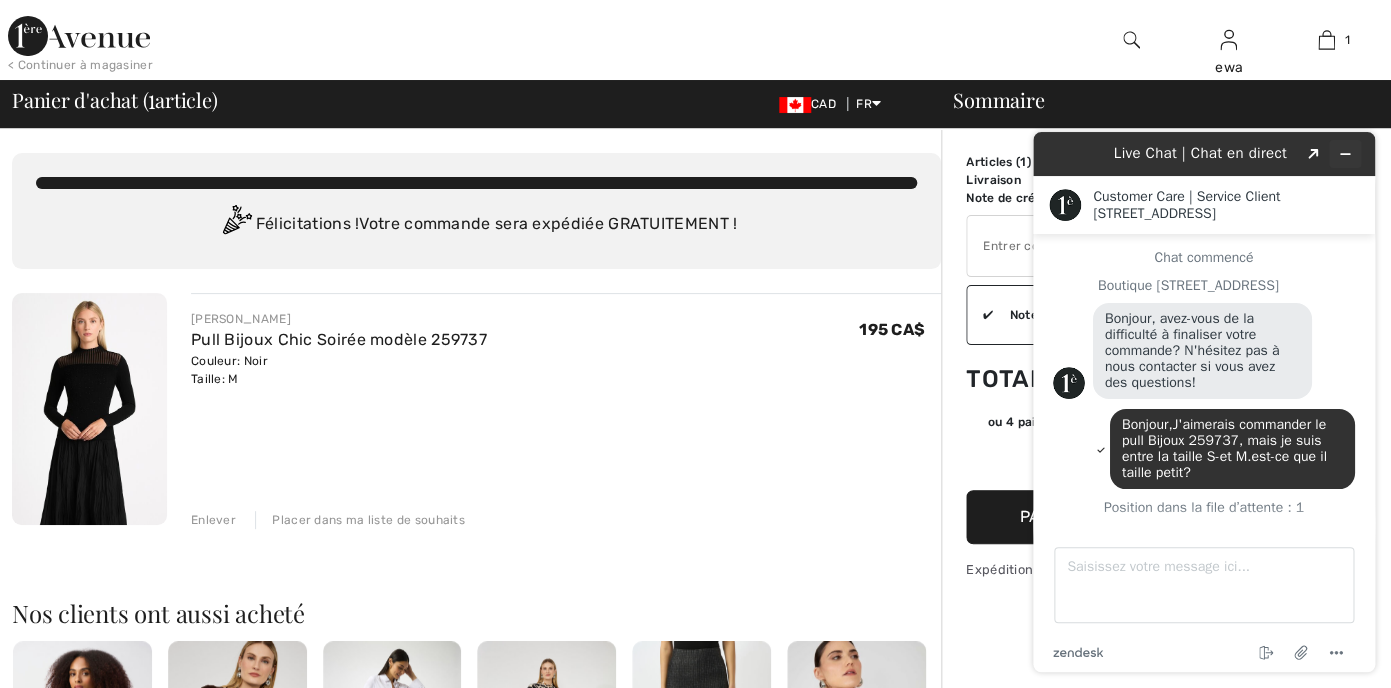 scroll, scrollTop: 13, scrollLeft: 0, axis: vertical 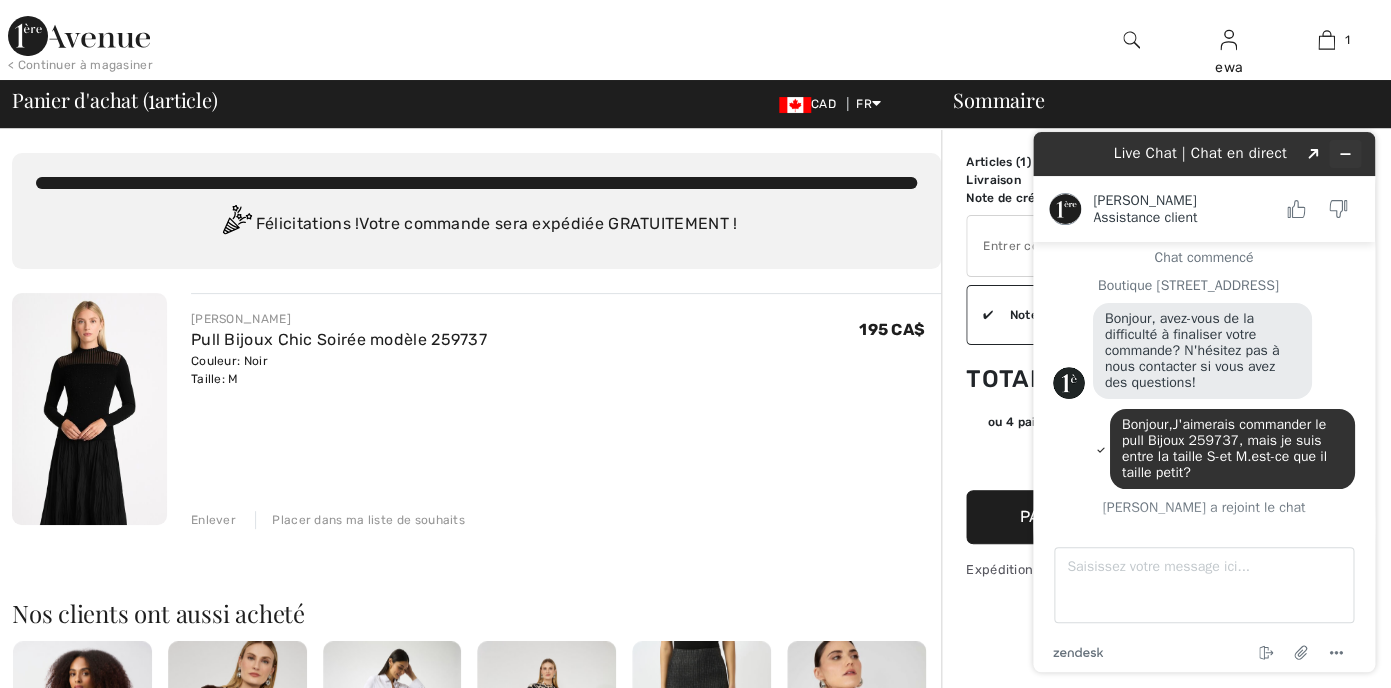 click 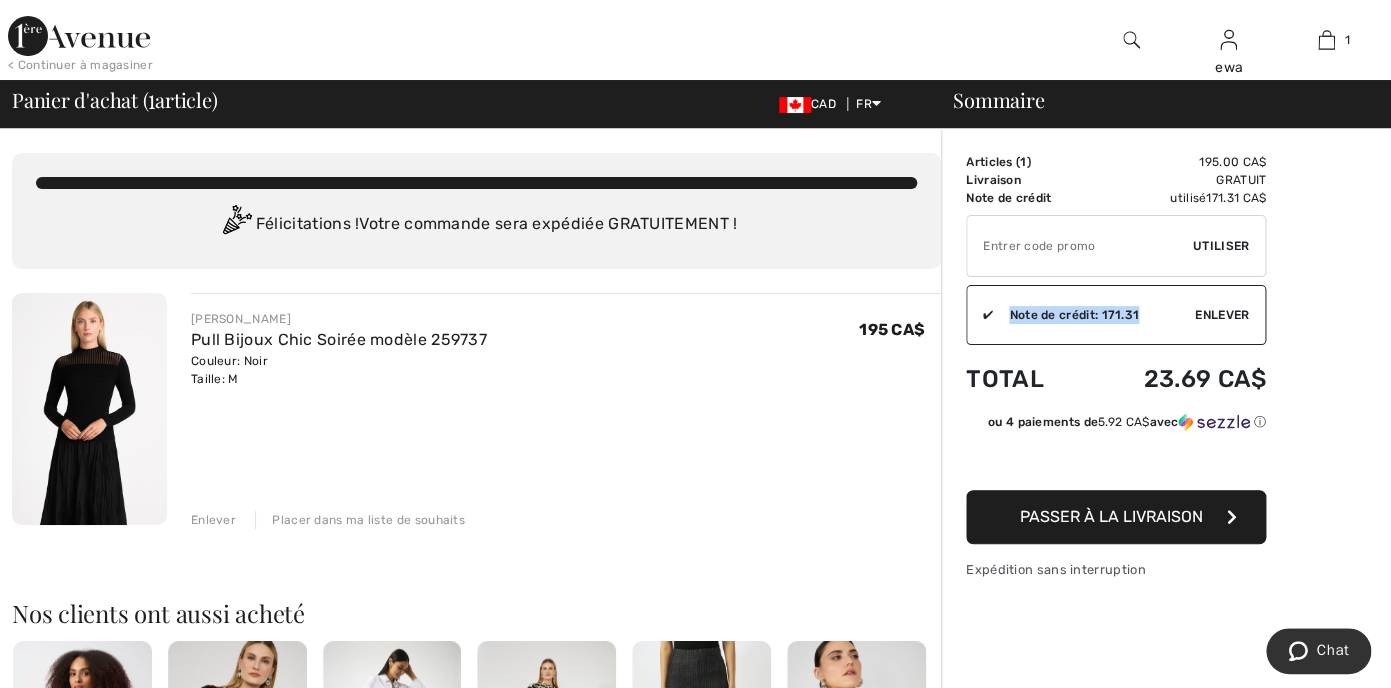 drag, startPoint x: 1149, startPoint y: 309, endPoint x: 999, endPoint y: 306, distance: 150.03 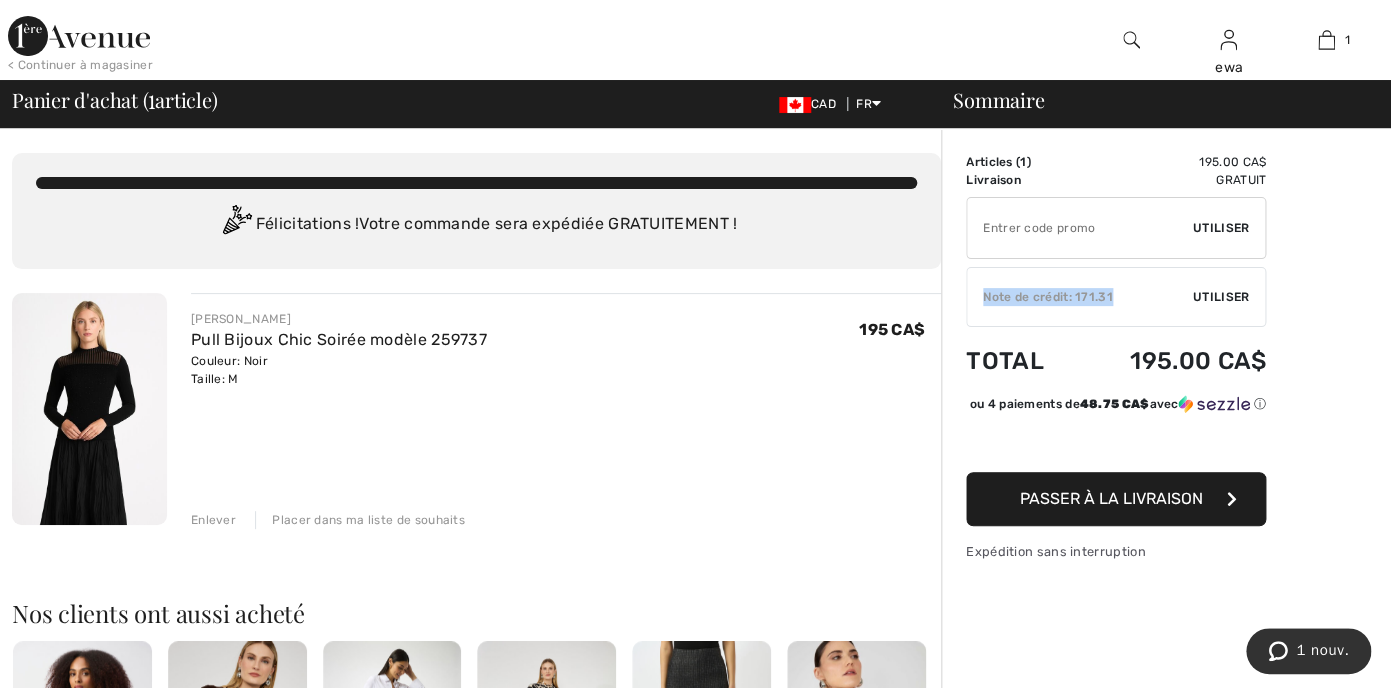 copy on "Note de crédit: 171.31" 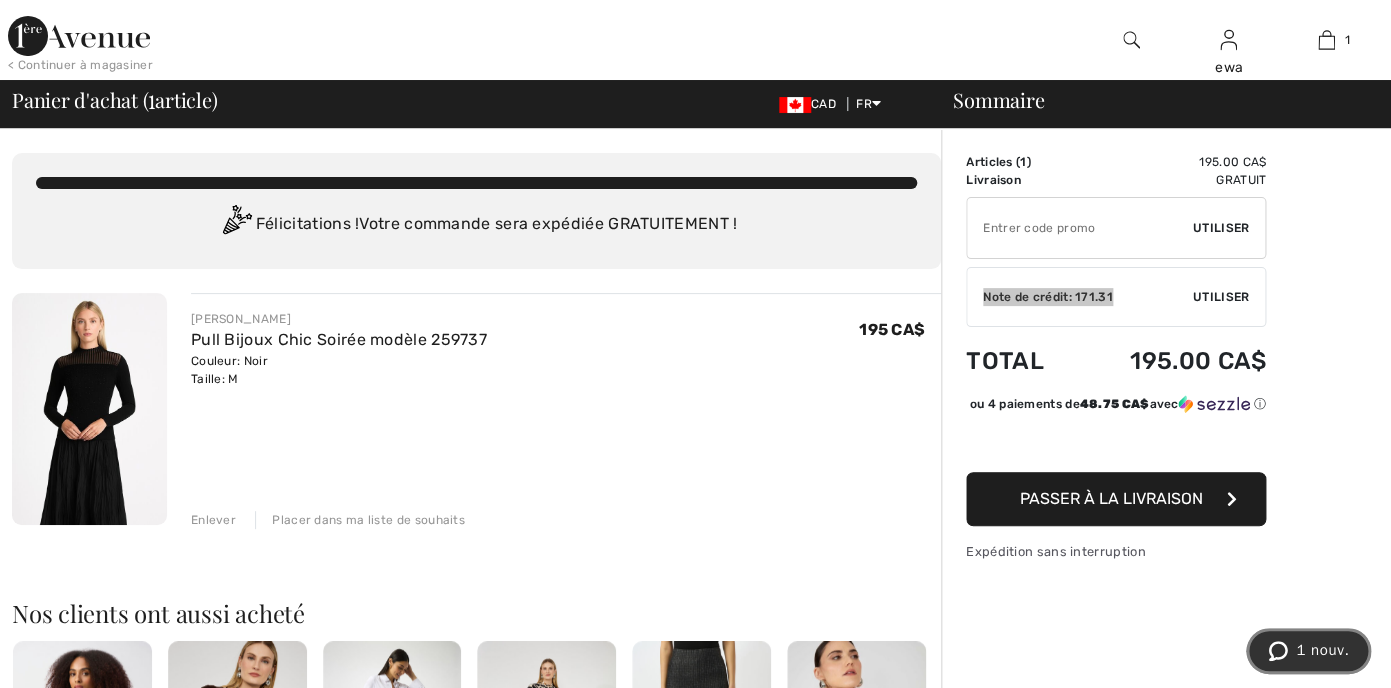 click on "1 nouv." at bounding box center (1322, 650) 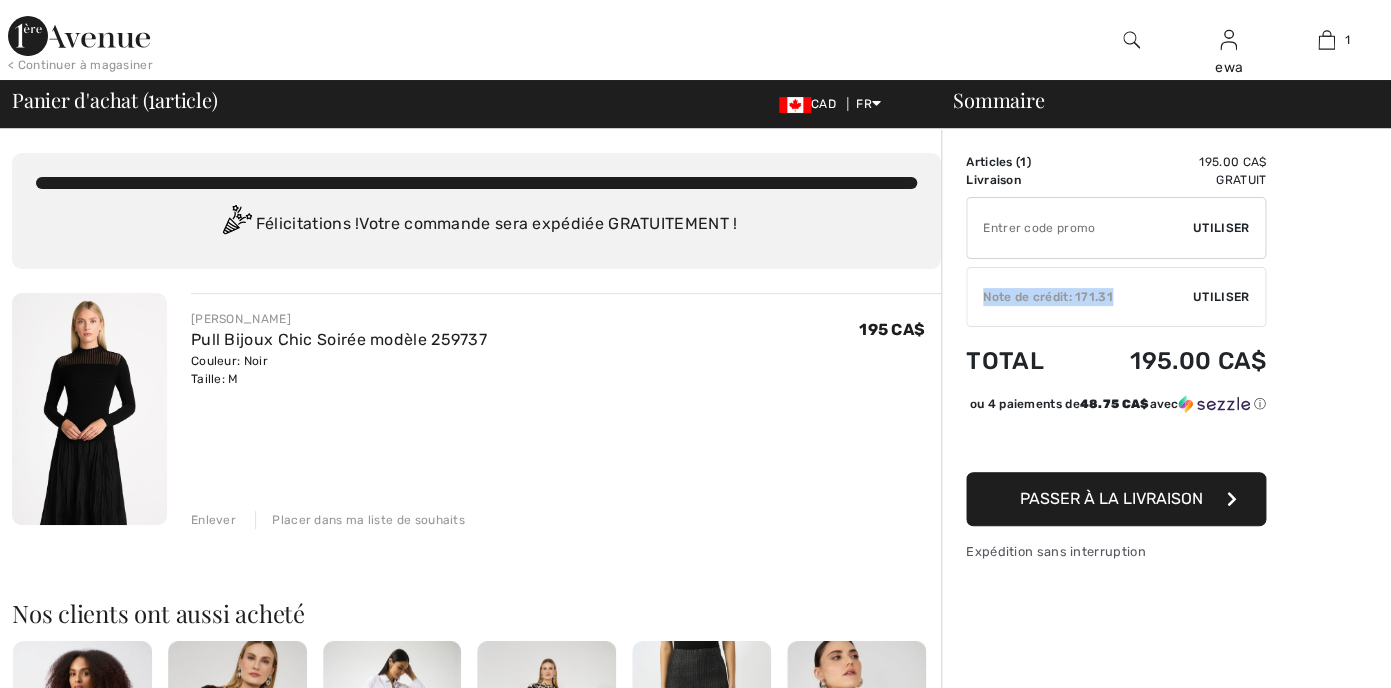 scroll, scrollTop: 0, scrollLeft: 0, axis: both 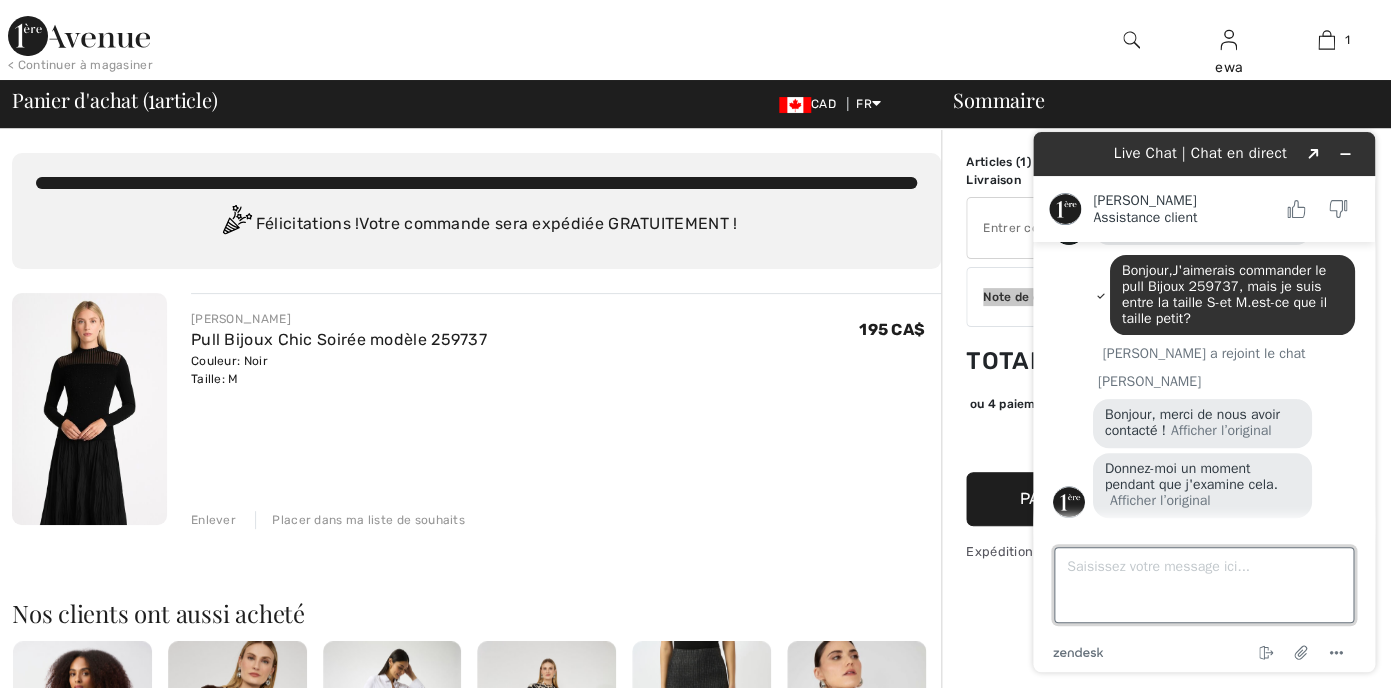 click on "Saisissez votre message ici..." at bounding box center [1204, 585] 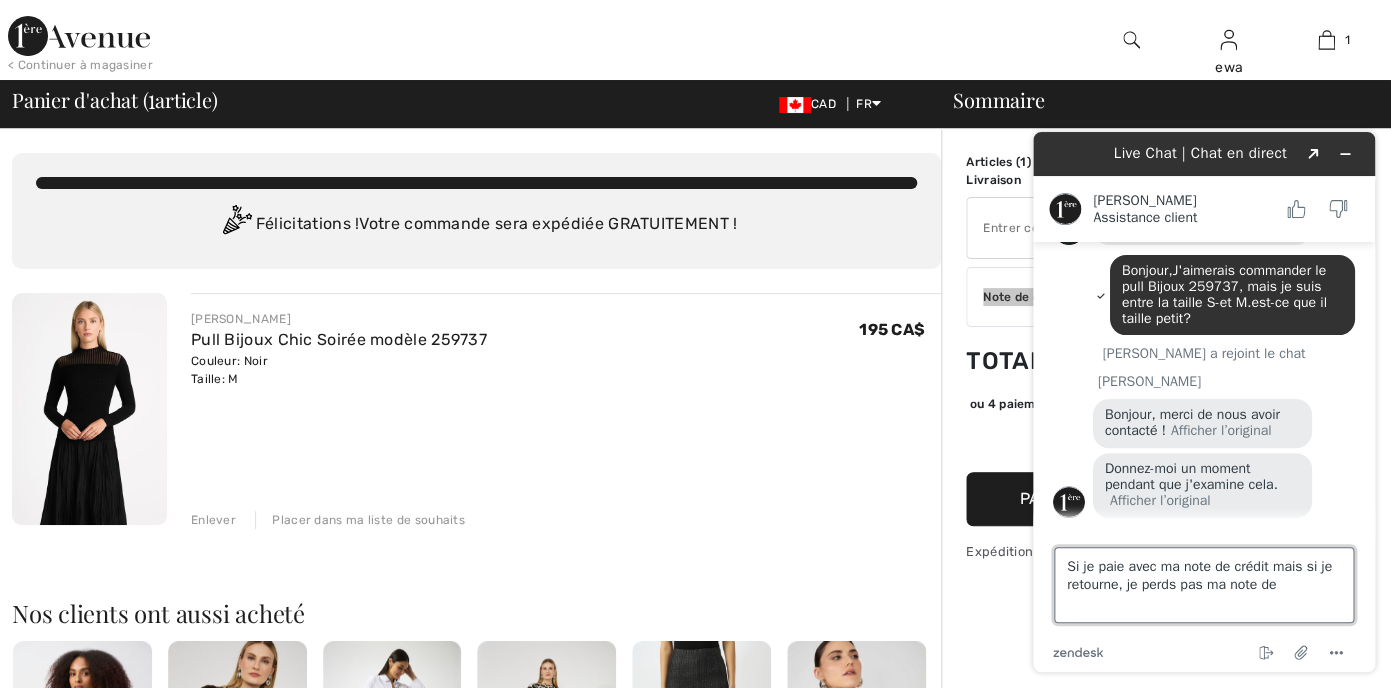 paste on "Note de crédit: 171.31" 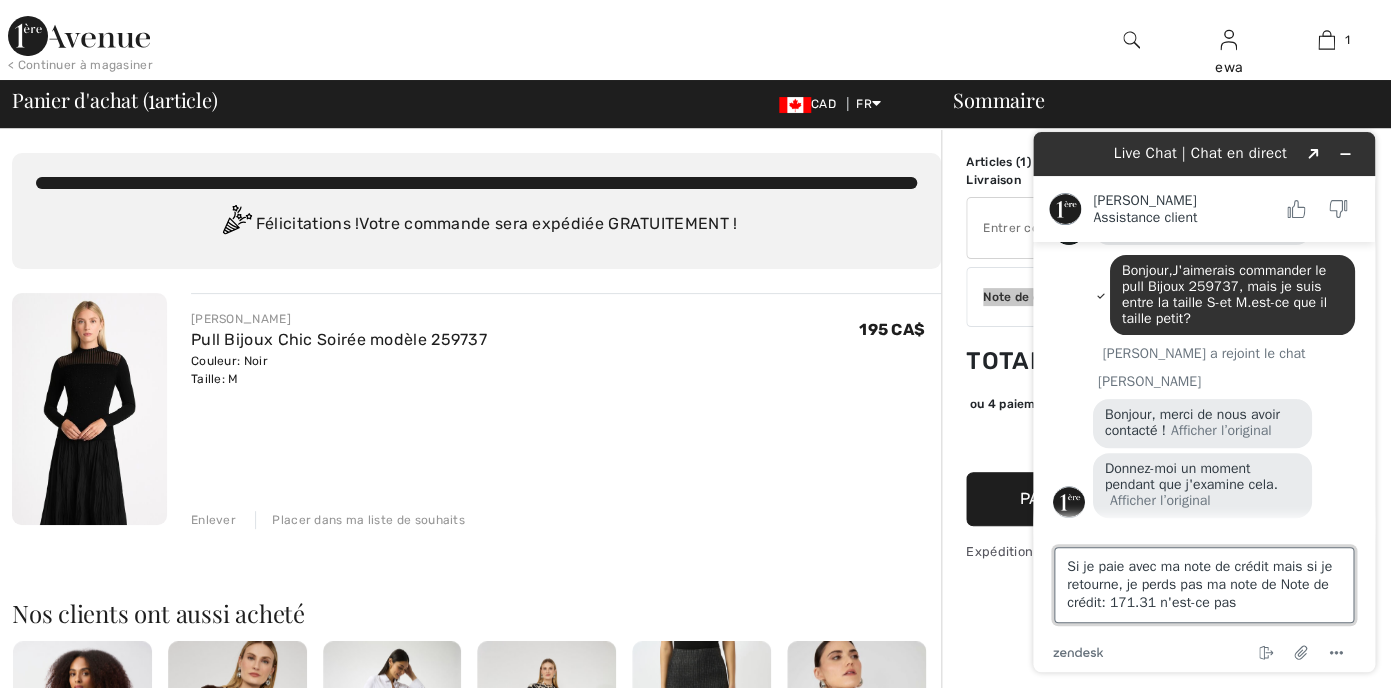 type on "Si je paie avec ma note de crédit mais si je retourne, je perds pas ma note de Note de crédit: 171.31 n'est-ce pas?" 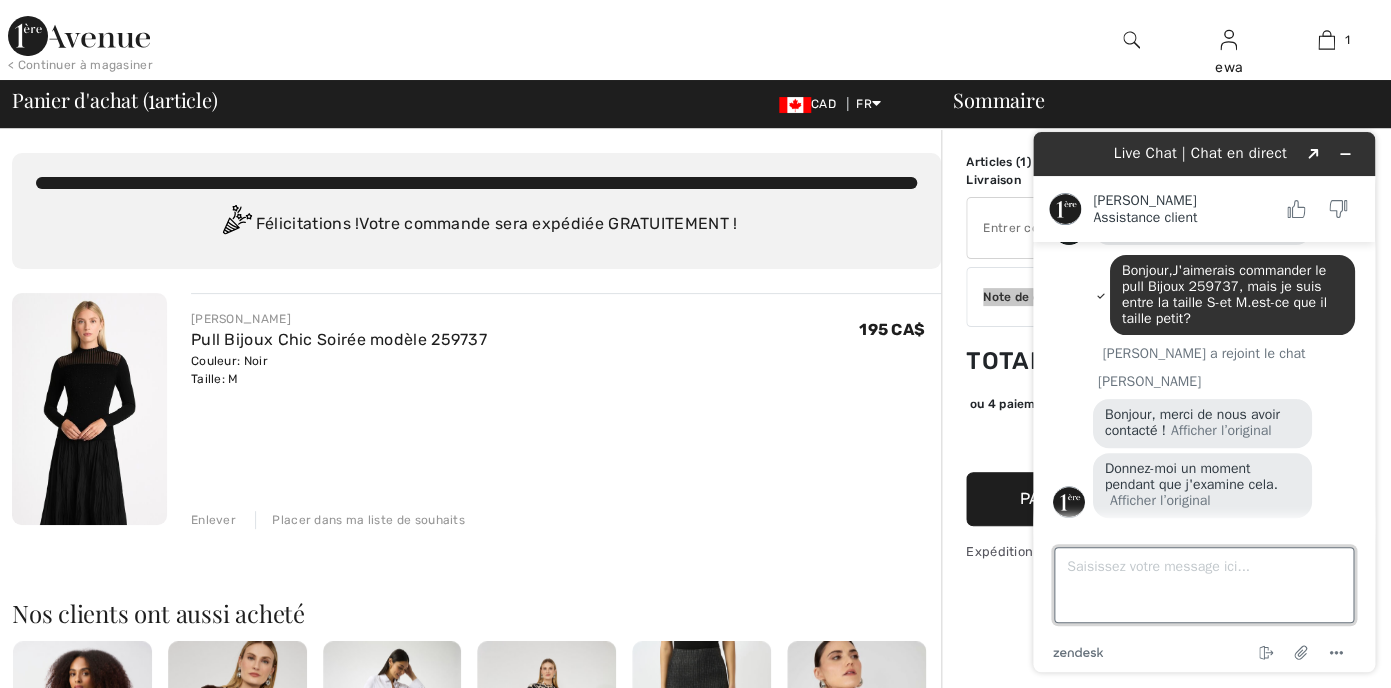 scroll, scrollTop: 257, scrollLeft: 0, axis: vertical 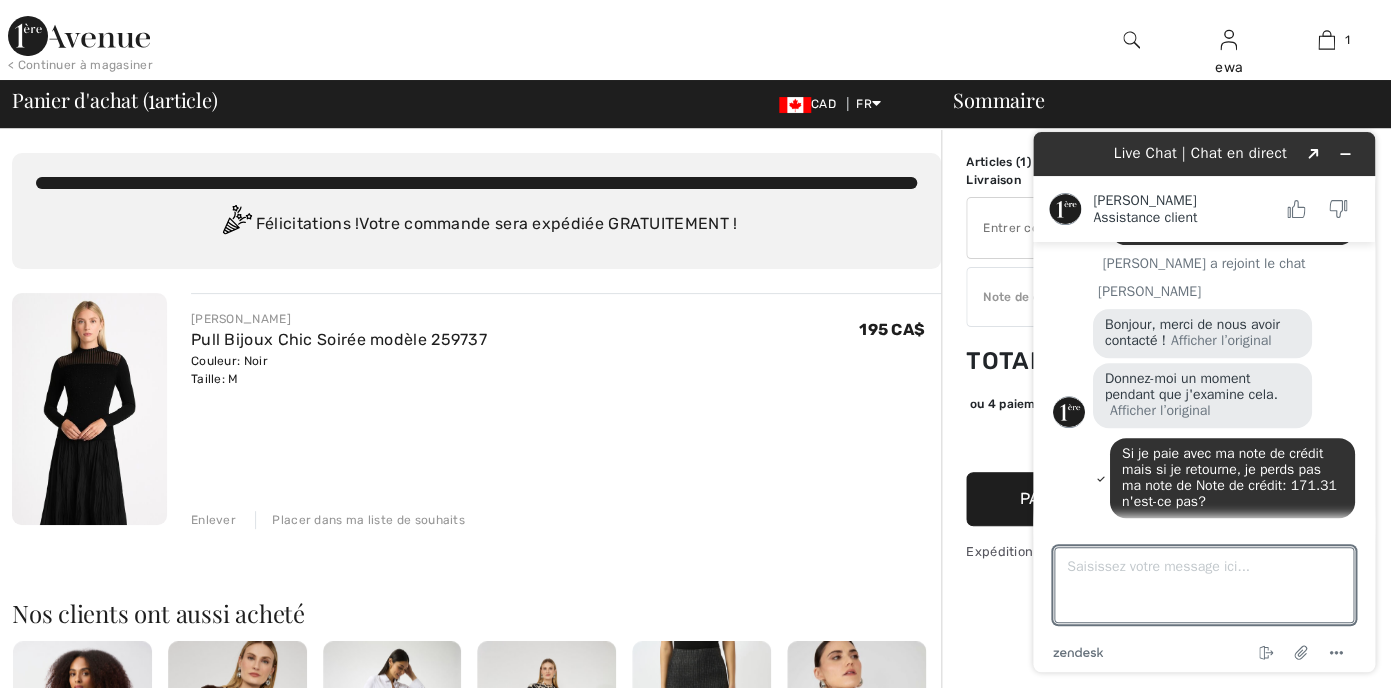 click on "[PERSON_NAME] Bijoux Chic Soirée modèle 259737
Couleur: Noir
Taille: M
Vente finale
195 CA$
195 CA$
Enlever
Placer dans ma liste de souhaits" at bounding box center (566, 411) 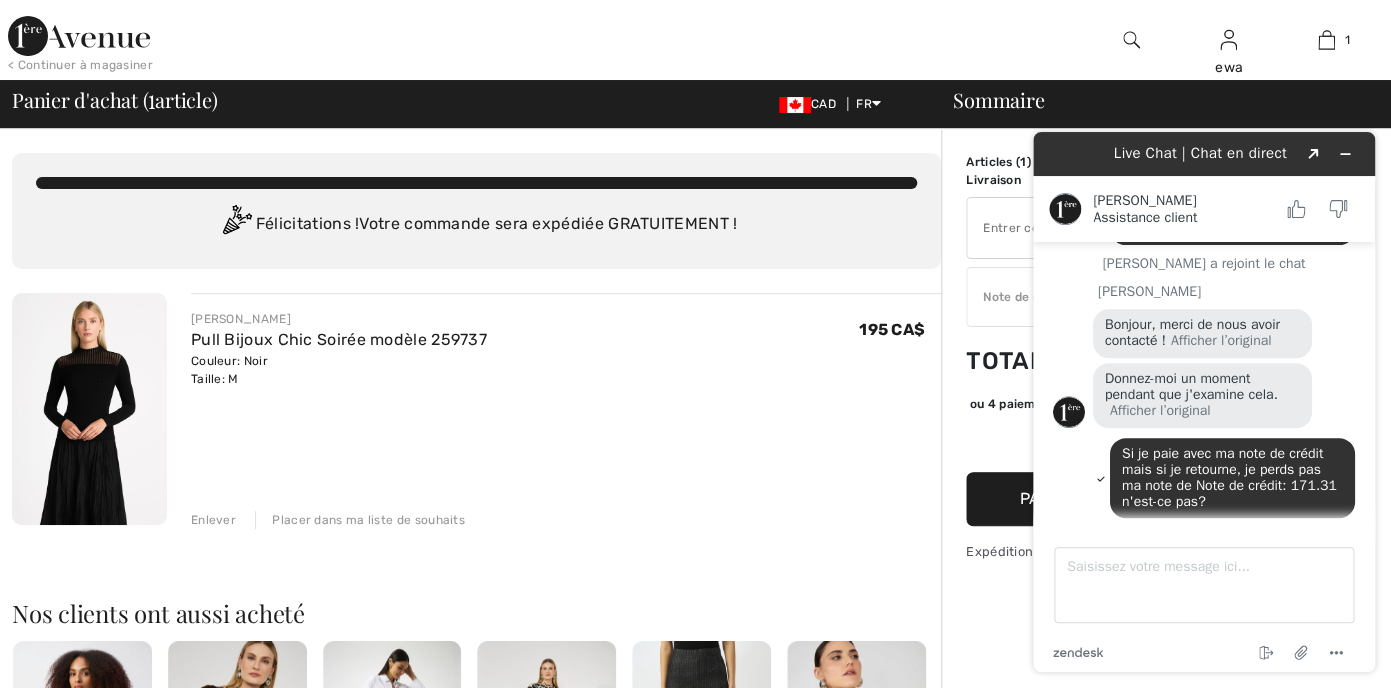 click on "Nos clients ont aussi acheté
[GEOGRAPHIC_DATA]
[PERSON_NAME]
Pull Rayé Décontracté Col Bateau modèle 251922
97 CA$
139
[GEOGRAPHIC_DATA]
[PERSON_NAME] Col Montant Manches Longues modèle 253060
155 CA$
[GEOGRAPHIC_DATA]
[PERSON_NAME] droit à la [GEOGRAPHIC_DATA] modèle 252926
169 CA$
[GEOGRAPHIC_DATA]
[PERSON_NAME] Similicuir modèle 253405
170 CA$
[GEOGRAPHIC_DATA]
[PERSON_NAME] Droit Habillé modèle 253109
169 CA$
[GEOGRAPHIC_DATA]
[PERSON_NAME]
160 CA$" at bounding box center (476, 754) 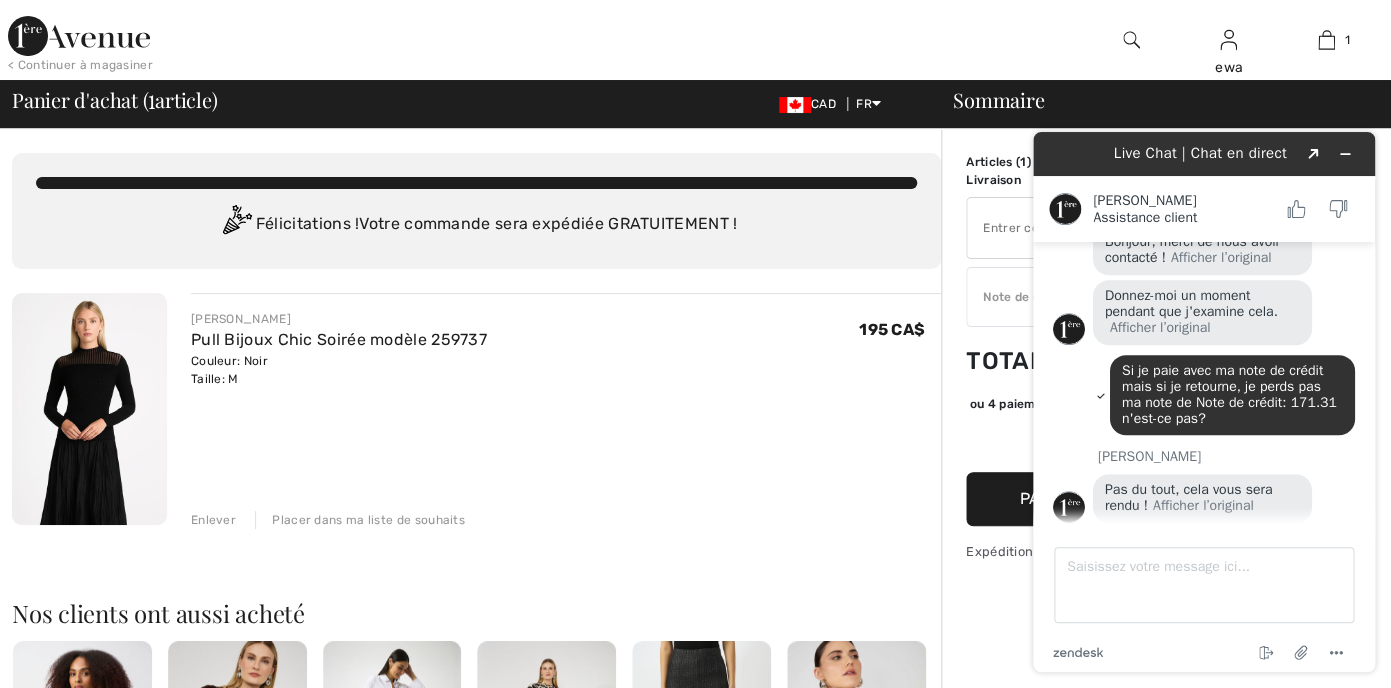 scroll, scrollTop: 344, scrollLeft: 0, axis: vertical 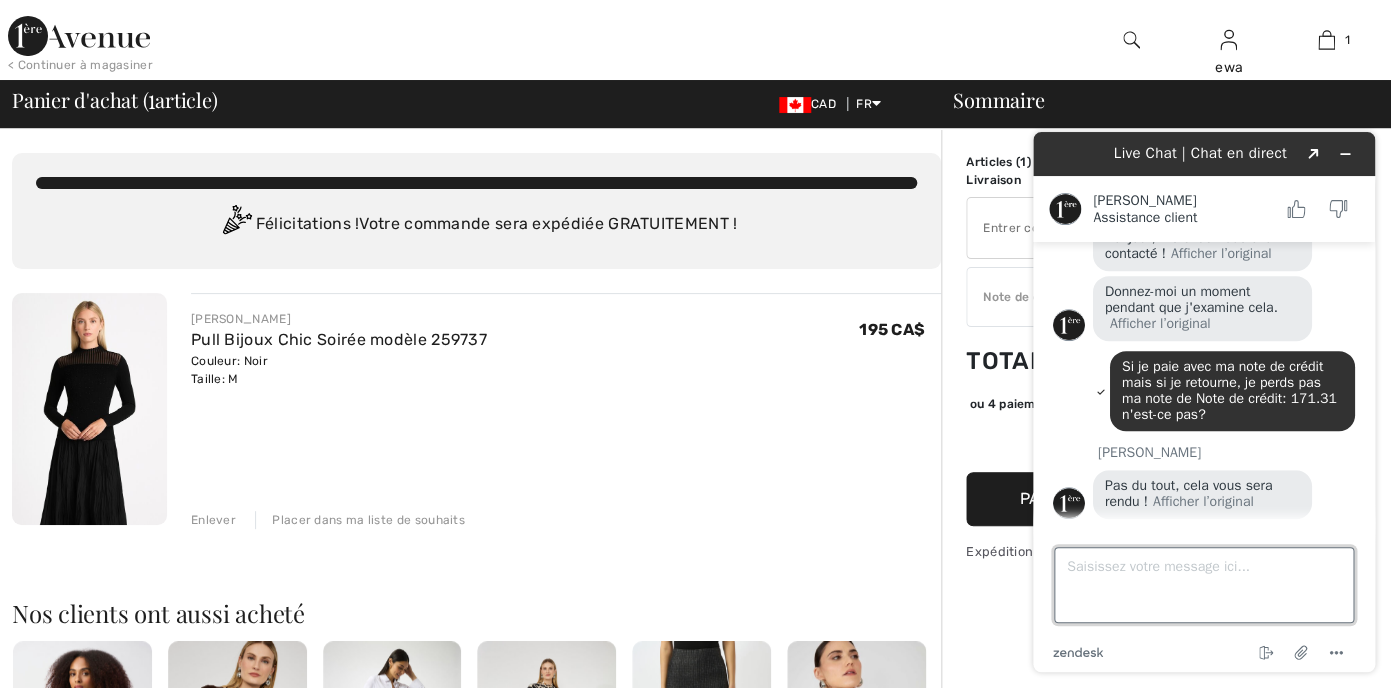 click on "Saisissez votre message ici..." at bounding box center [1204, 585] 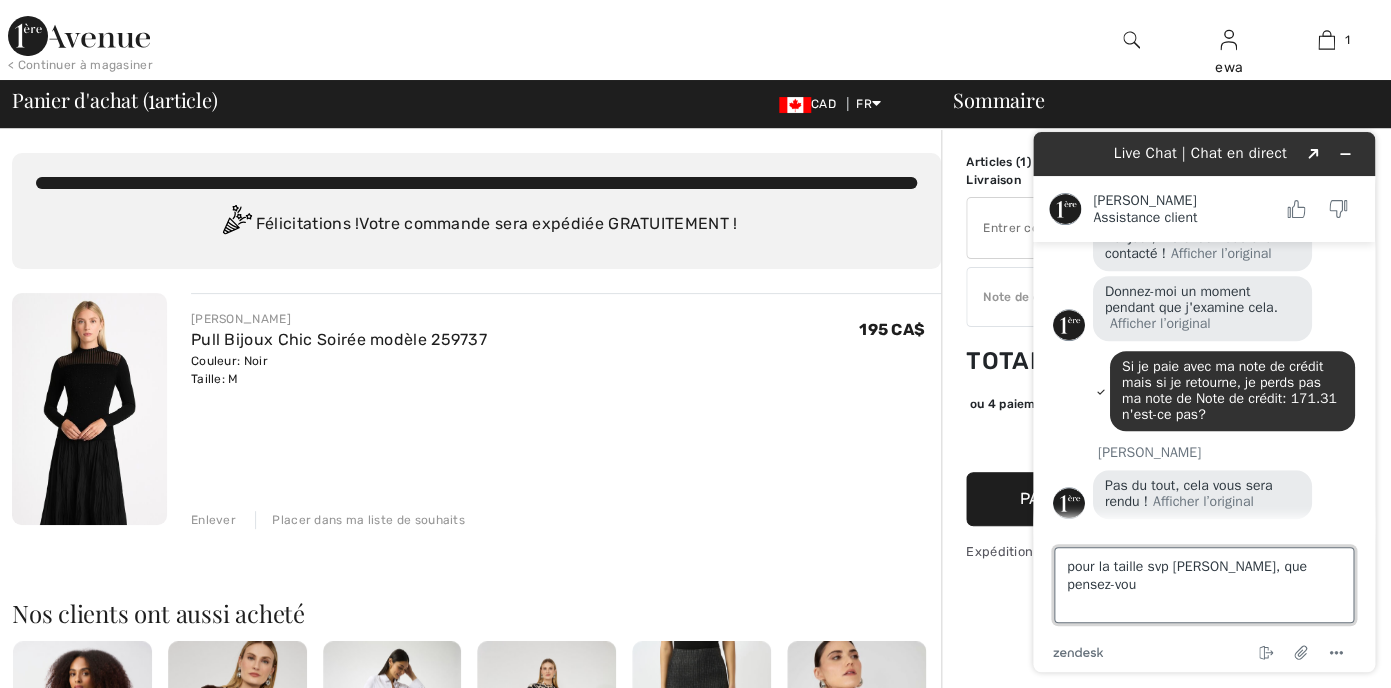 type on "pour la taille svp [PERSON_NAME], que pensez-vous" 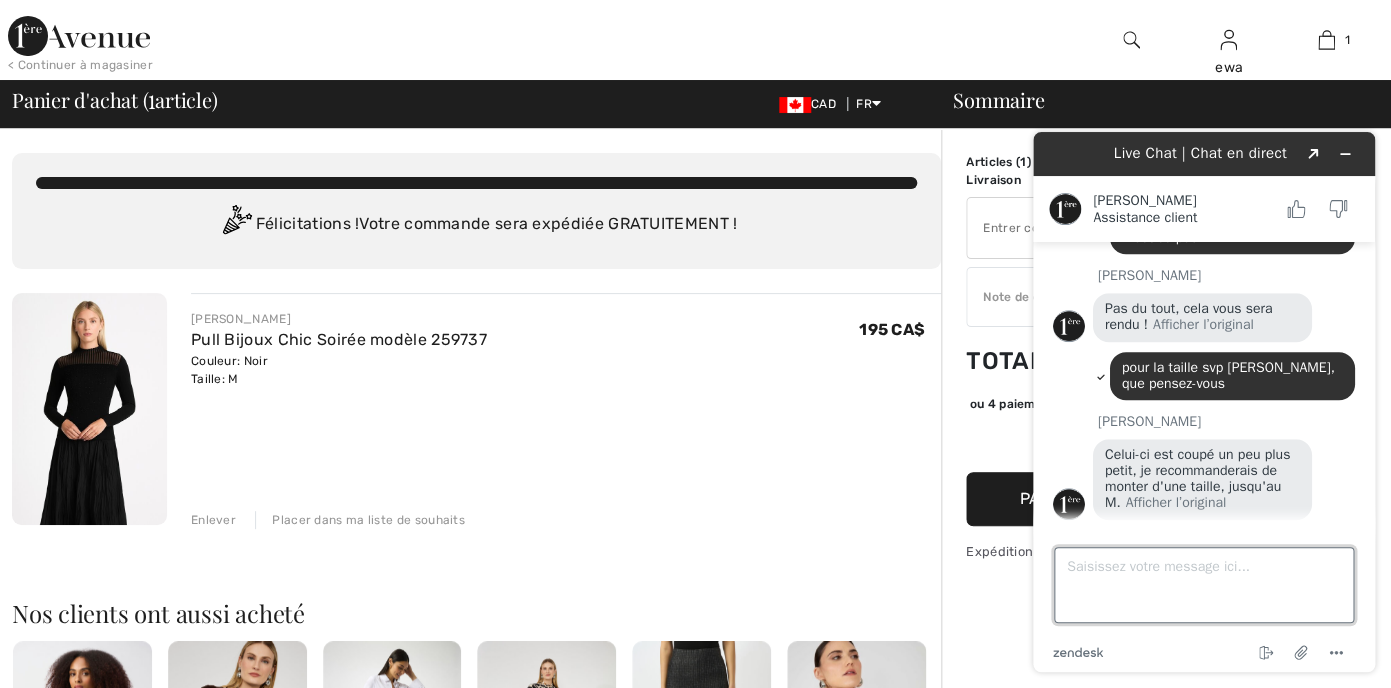 scroll, scrollTop: 575, scrollLeft: 0, axis: vertical 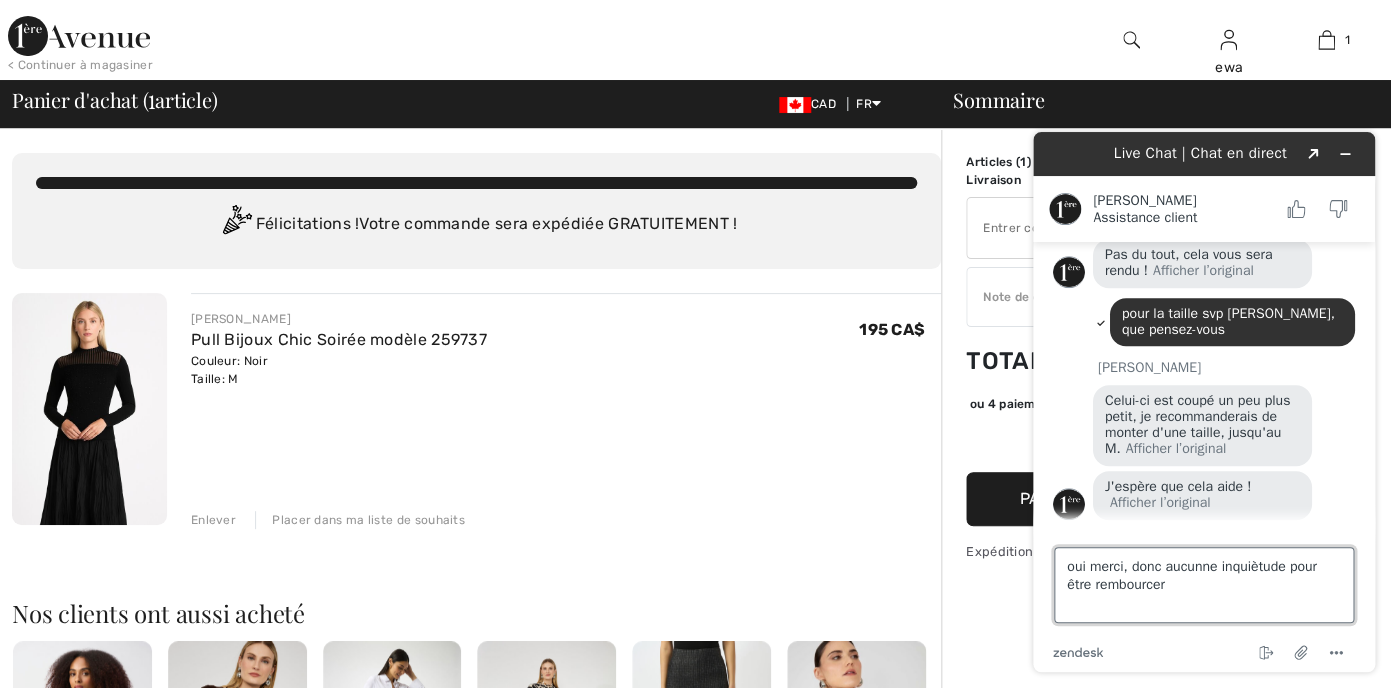 click on "oui merci, donc aucunne inquiètude pour être rembourcer" at bounding box center (1204, 585) 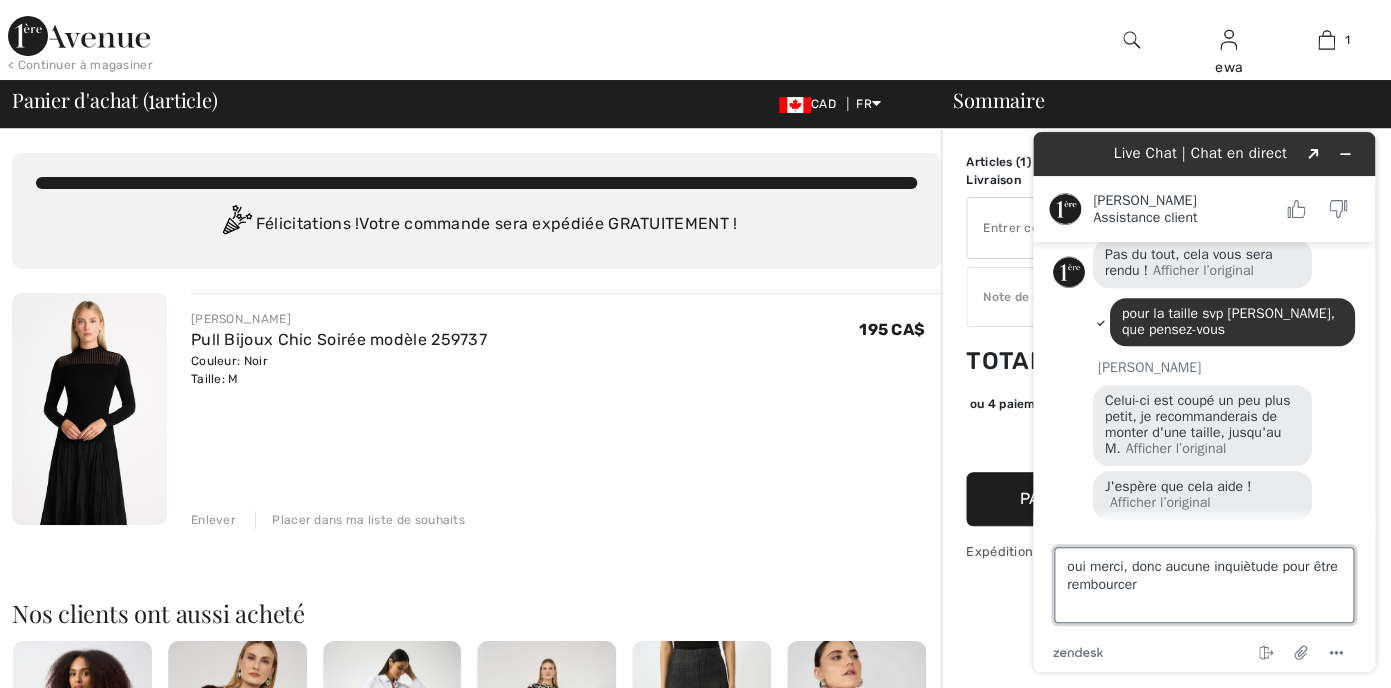 scroll, scrollTop: 629, scrollLeft: 0, axis: vertical 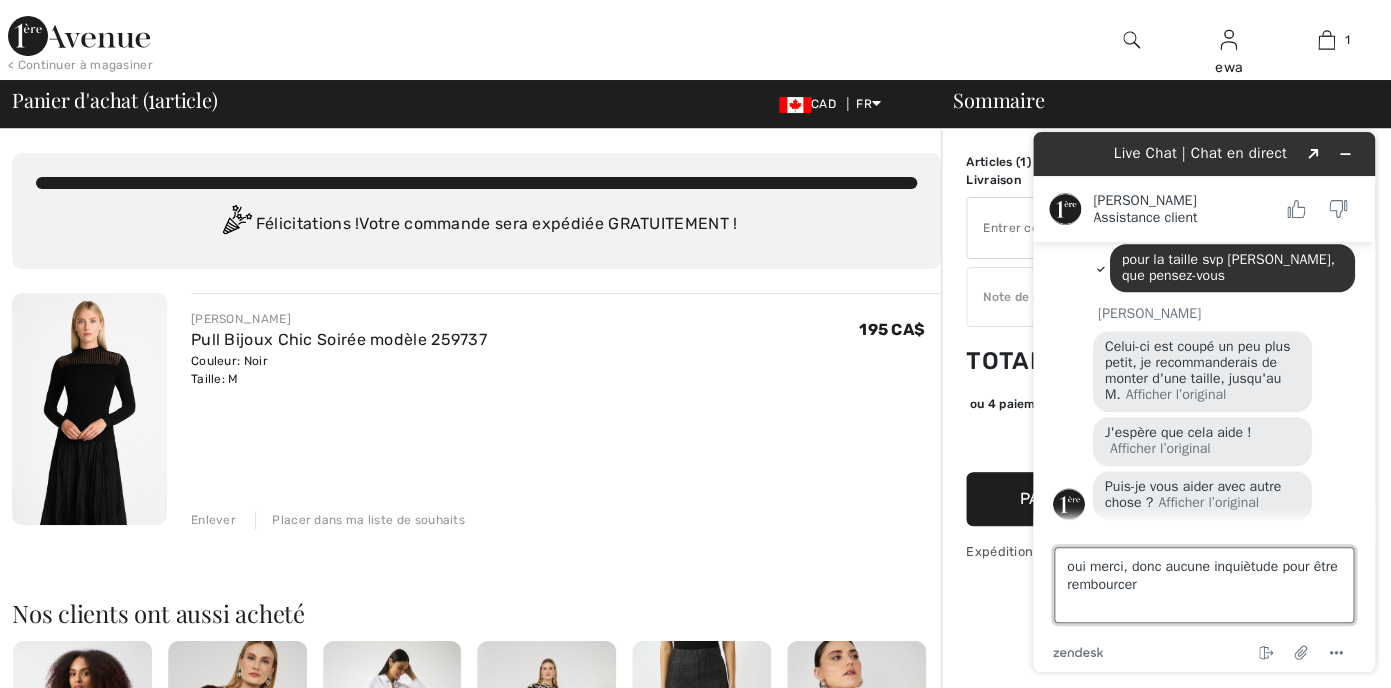 click on "oui merci, donc aucune inquiètude pour être rembourcer" at bounding box center [1204, 585] 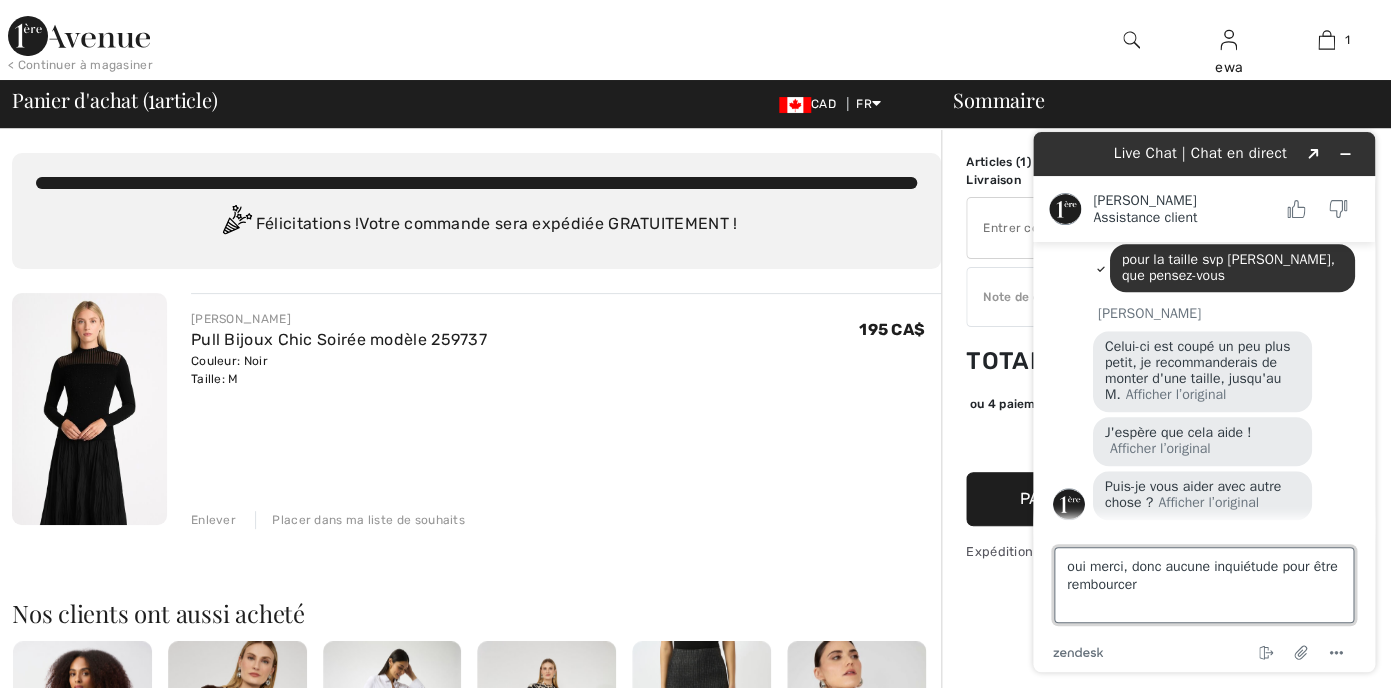 click on "oui merci, donc aucune inquiétude pour être rembourcer" at bounding box center (1204, 585) 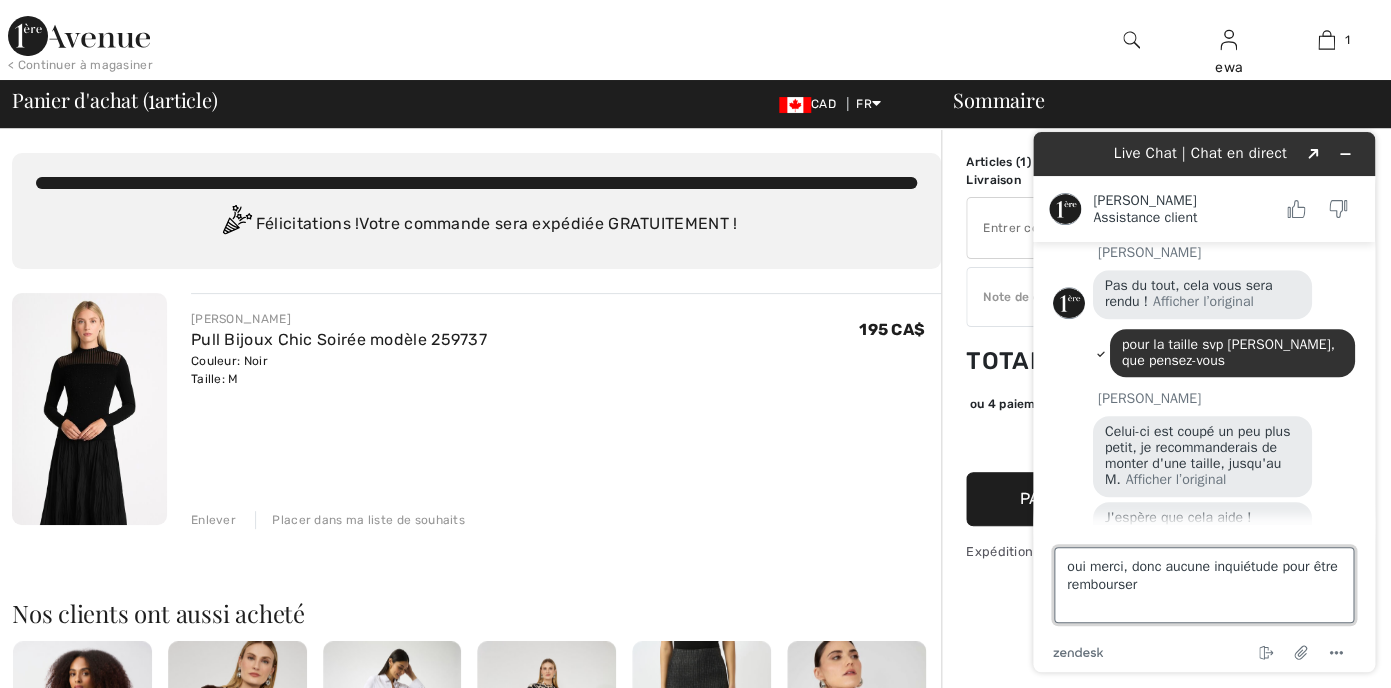scroll, scrollTop: 629, scrollLeft: 0, axis: vertical 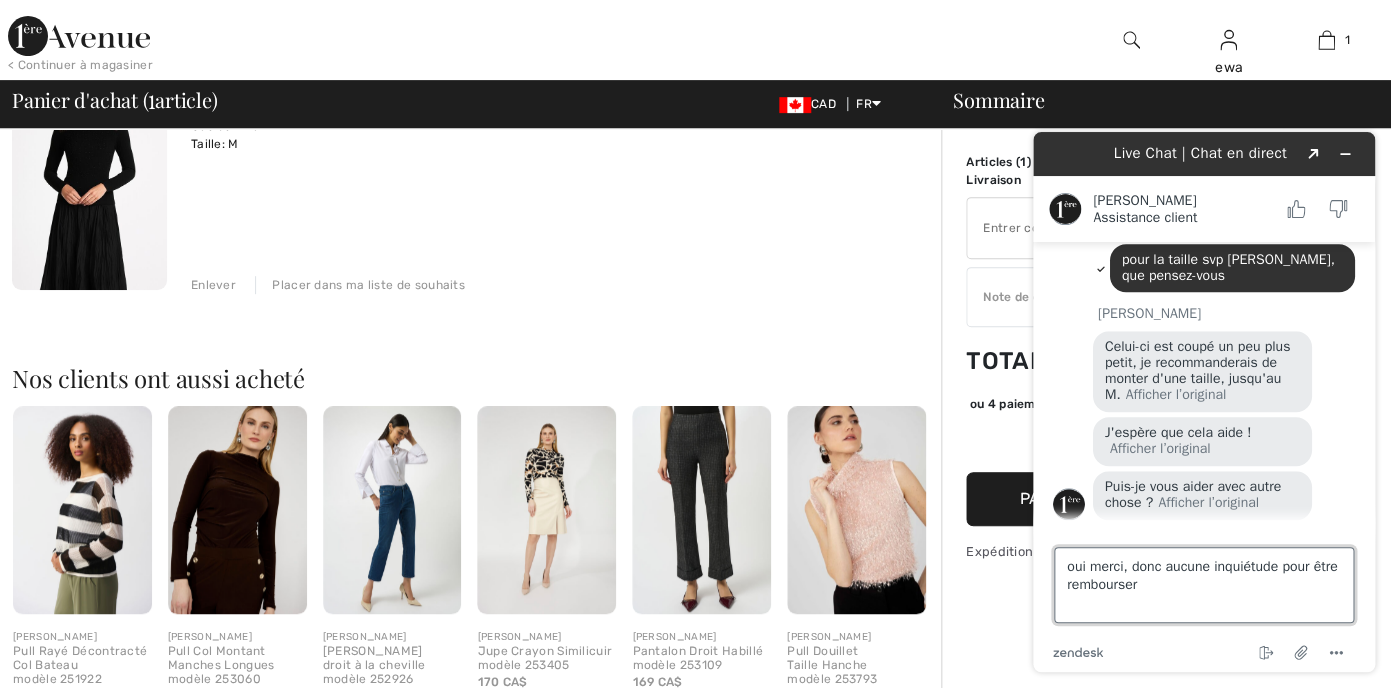 click on "oui merci, donc aucune inquiétude pour être rembourser" at bounding box center (1204, 585) 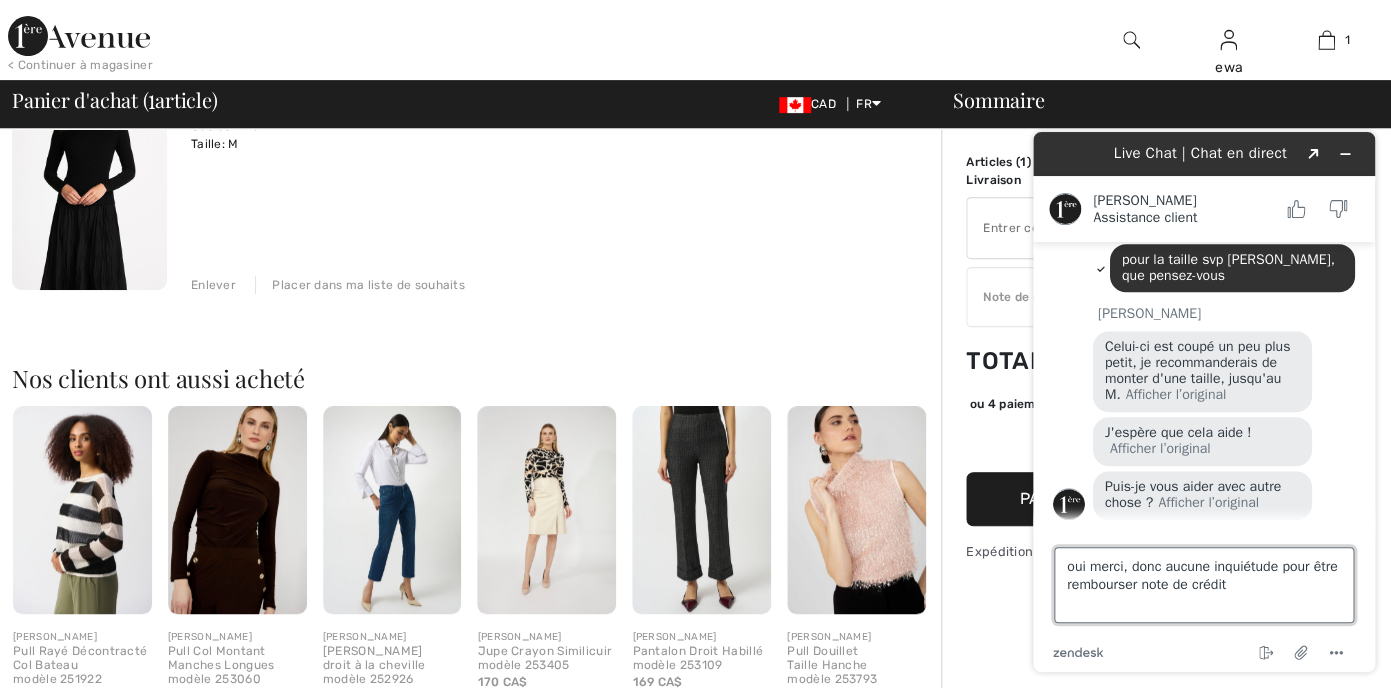 type on "oui merci, donc aucune inquiétude pour être rembourser note de crédit?" 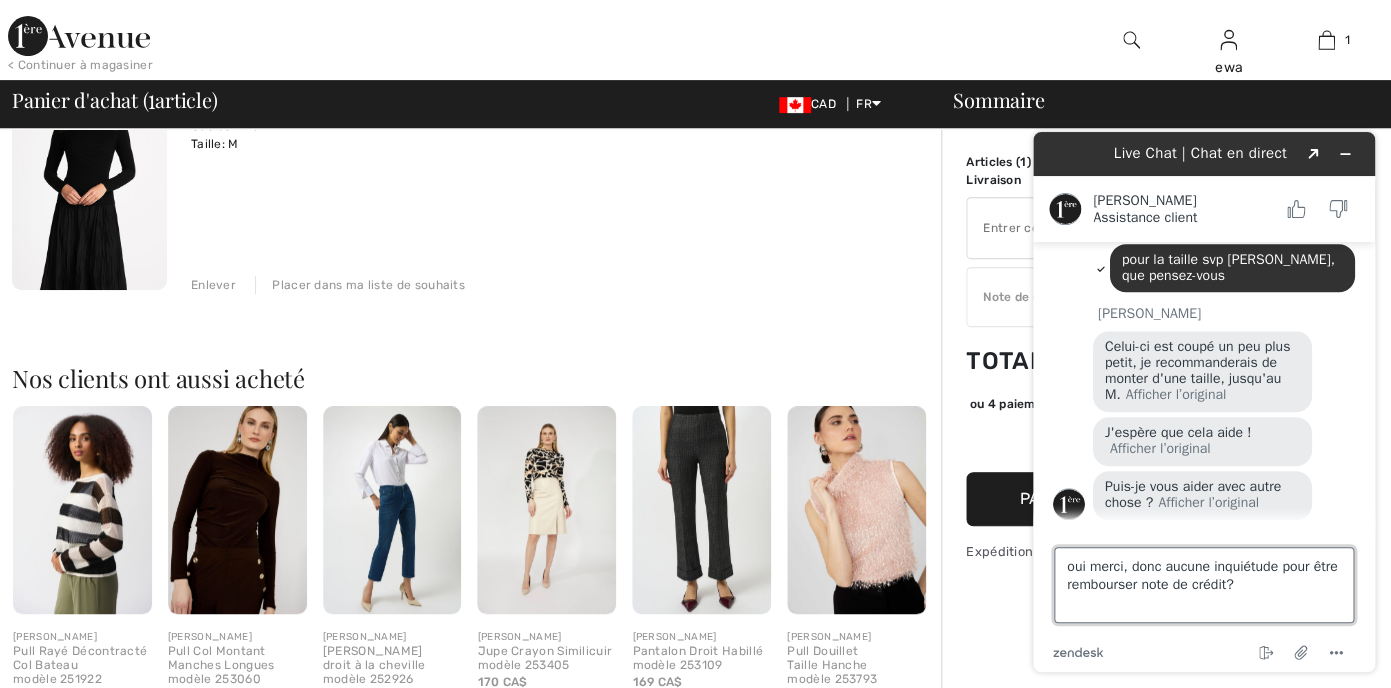 type 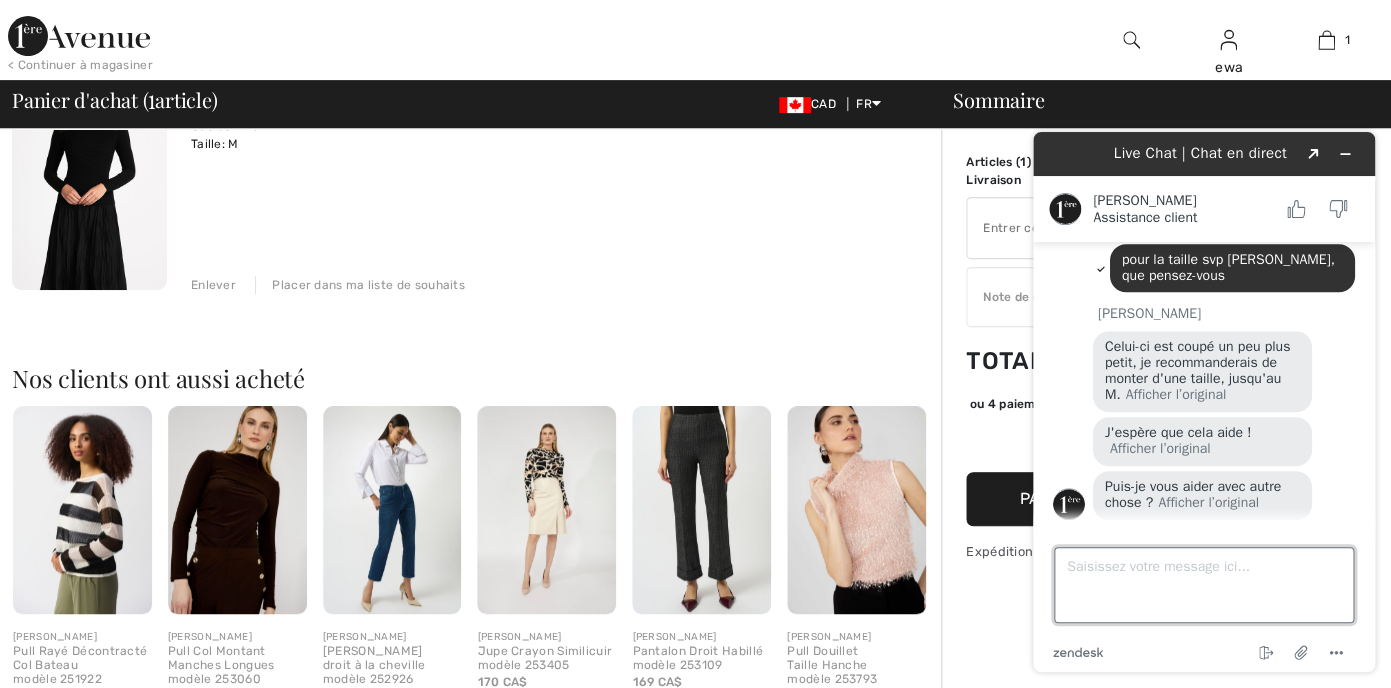 scroll, scrollTop: 703, scrollLeft: 0, axis: vertical 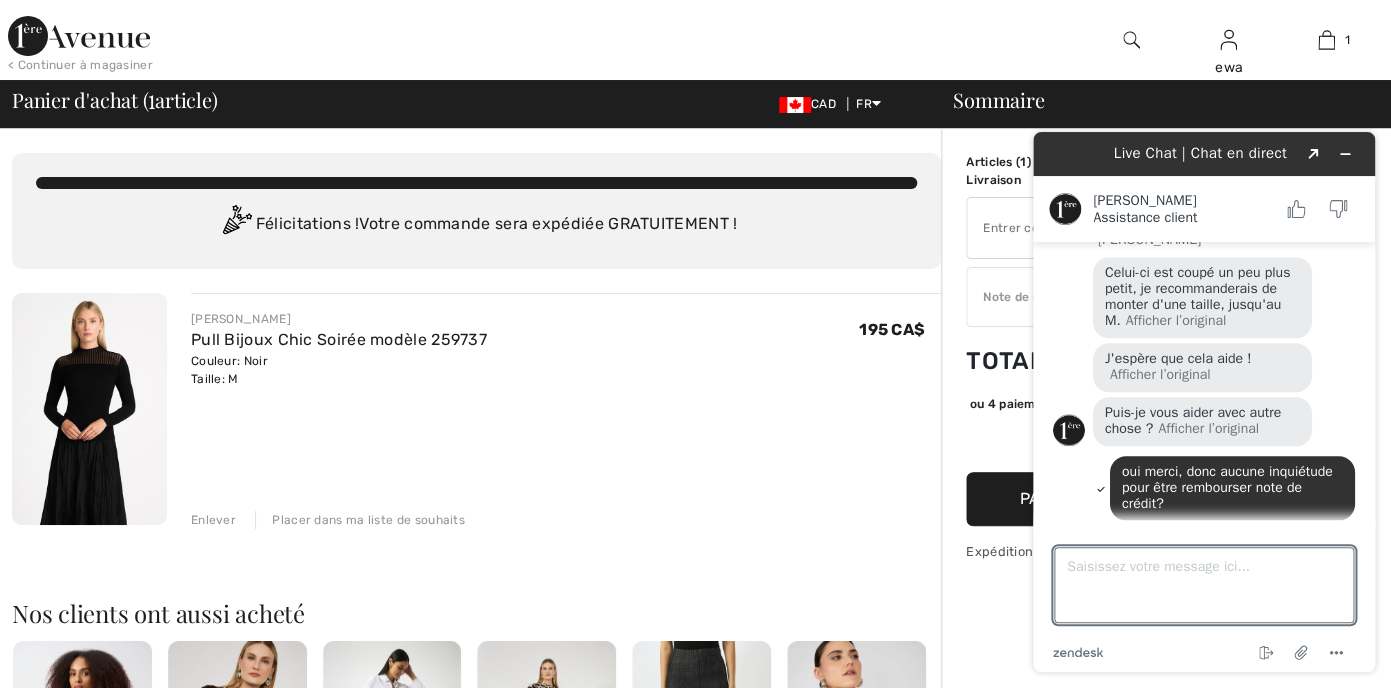 click at bounding box center (89, 409) 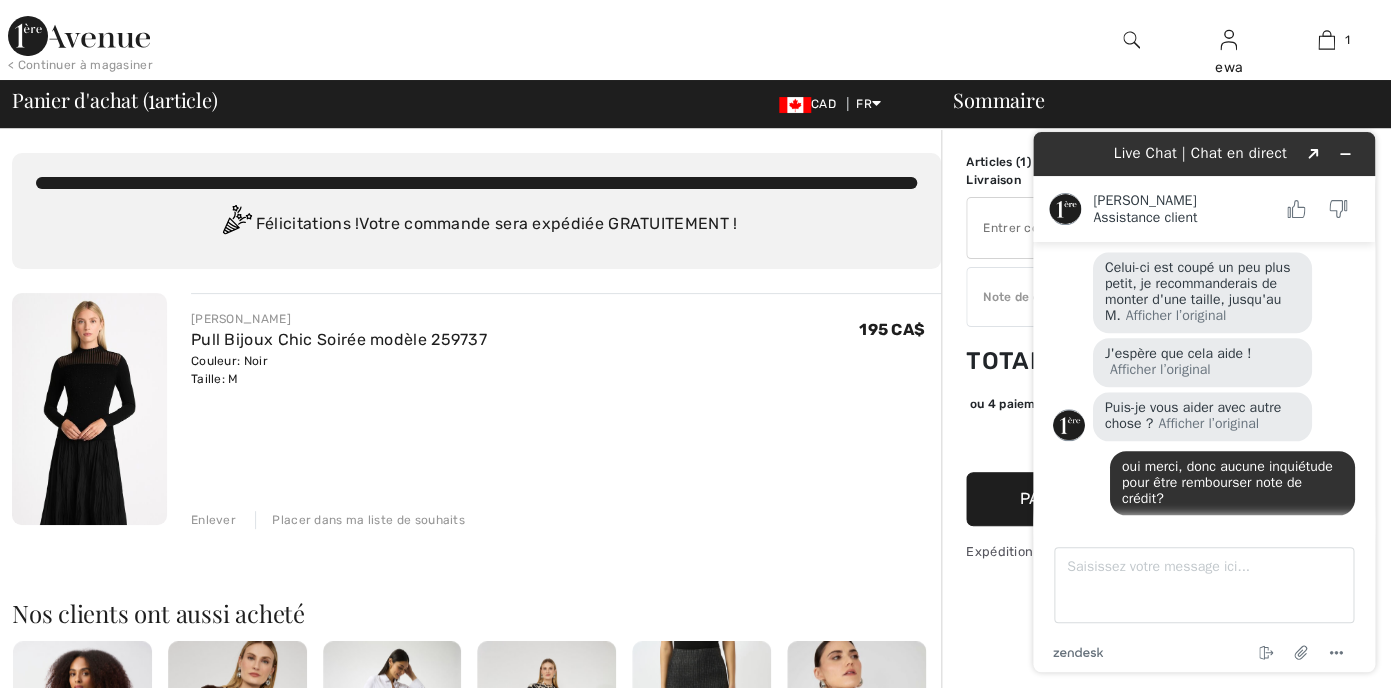 scroll, scrollTop: 703, scrollLeft: 0, axis: vertical 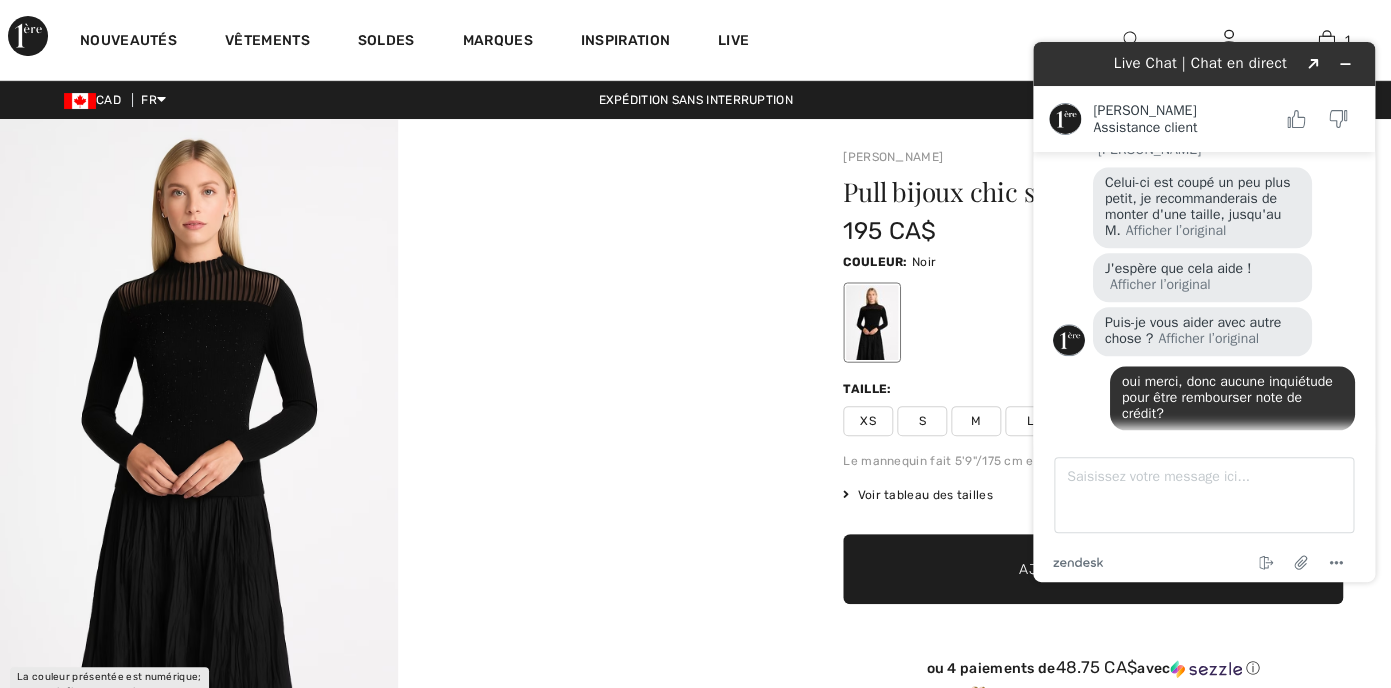 click at bounding box center [199, 417] 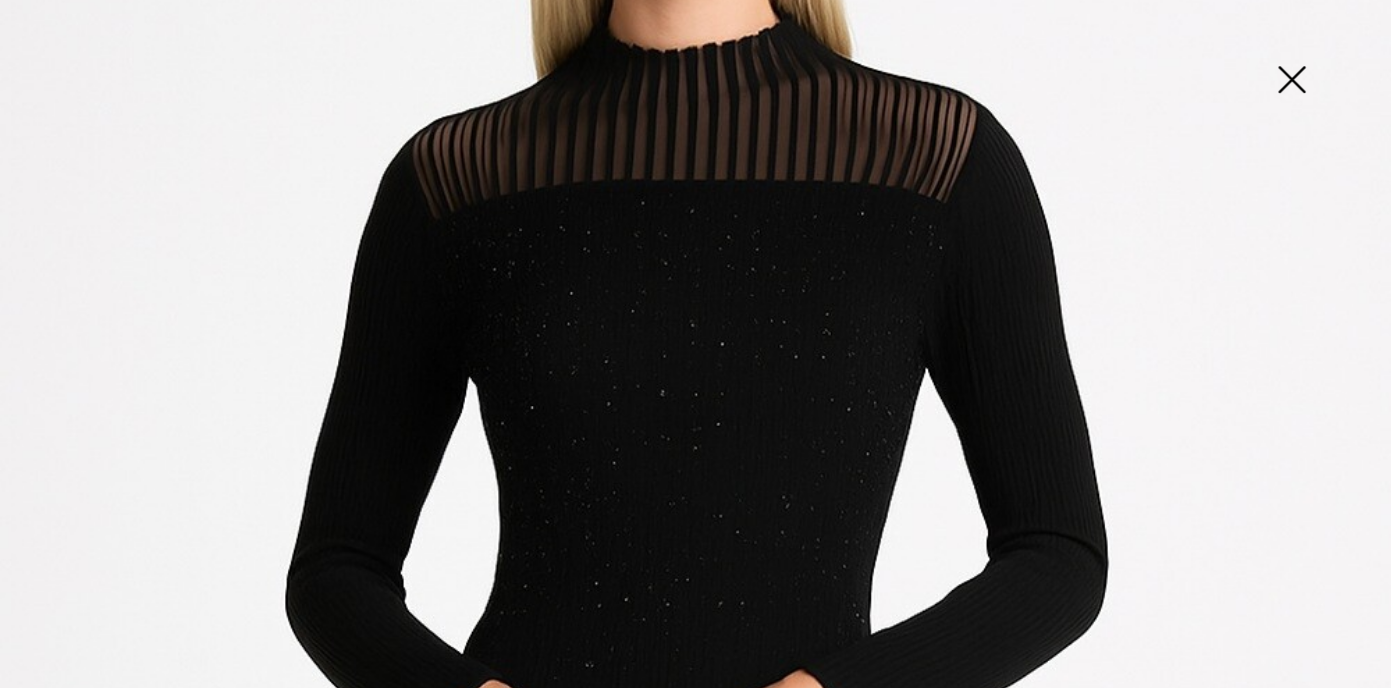 scroll, scrollTop: 364, scrollLeft: 0, axis: vertical 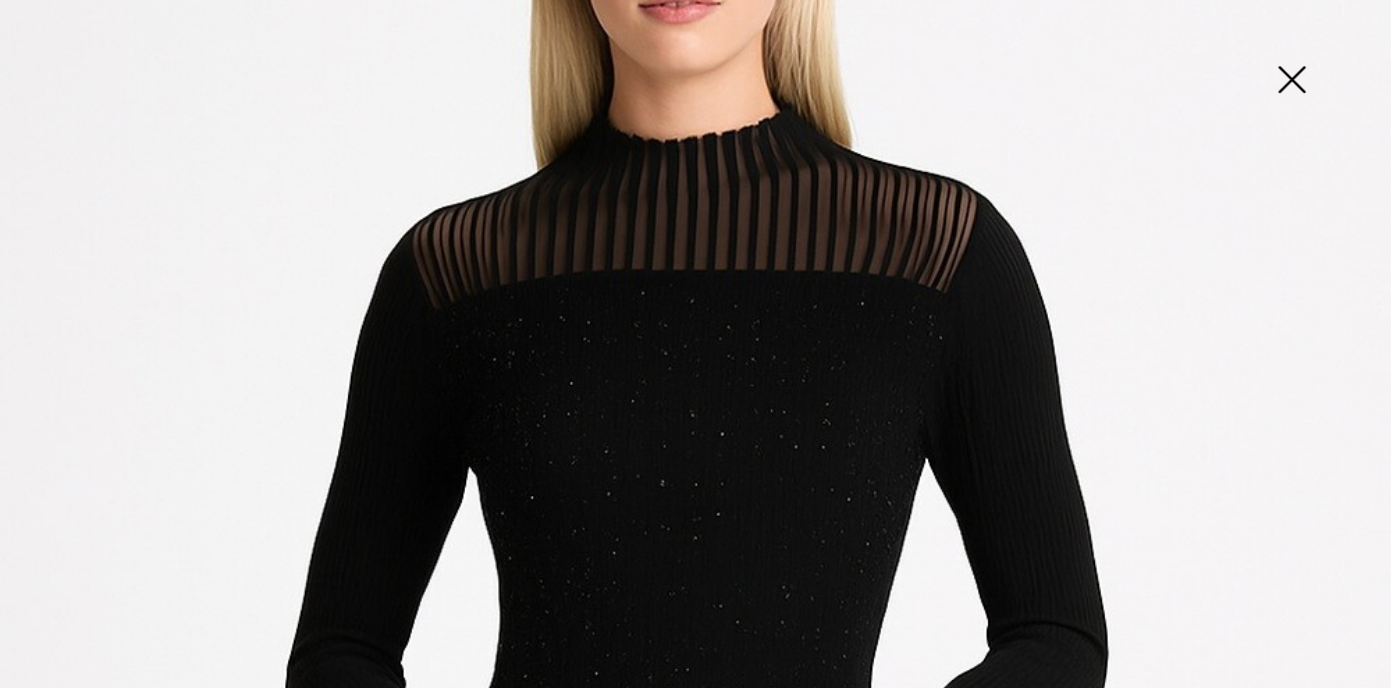 click at bounding box center [1291, 81] 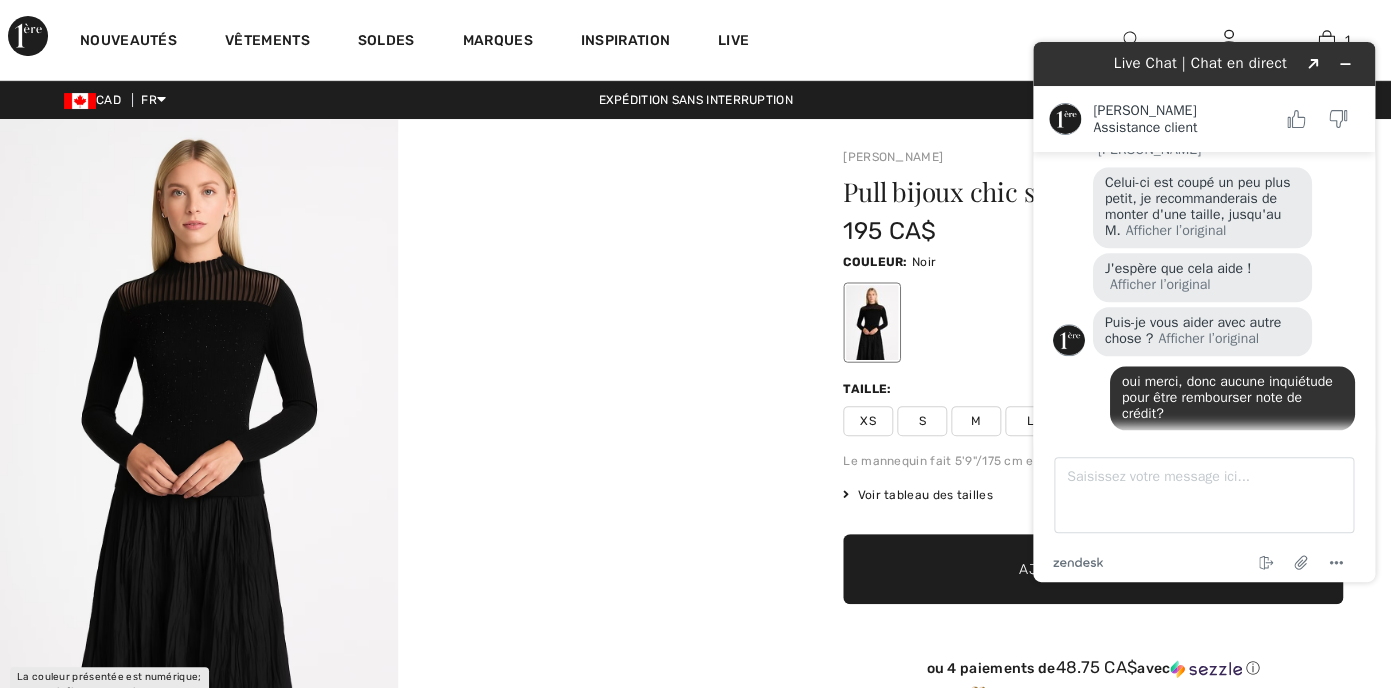 scroll, scrollTop: 838, scrollLeft: 0, axis: vertical 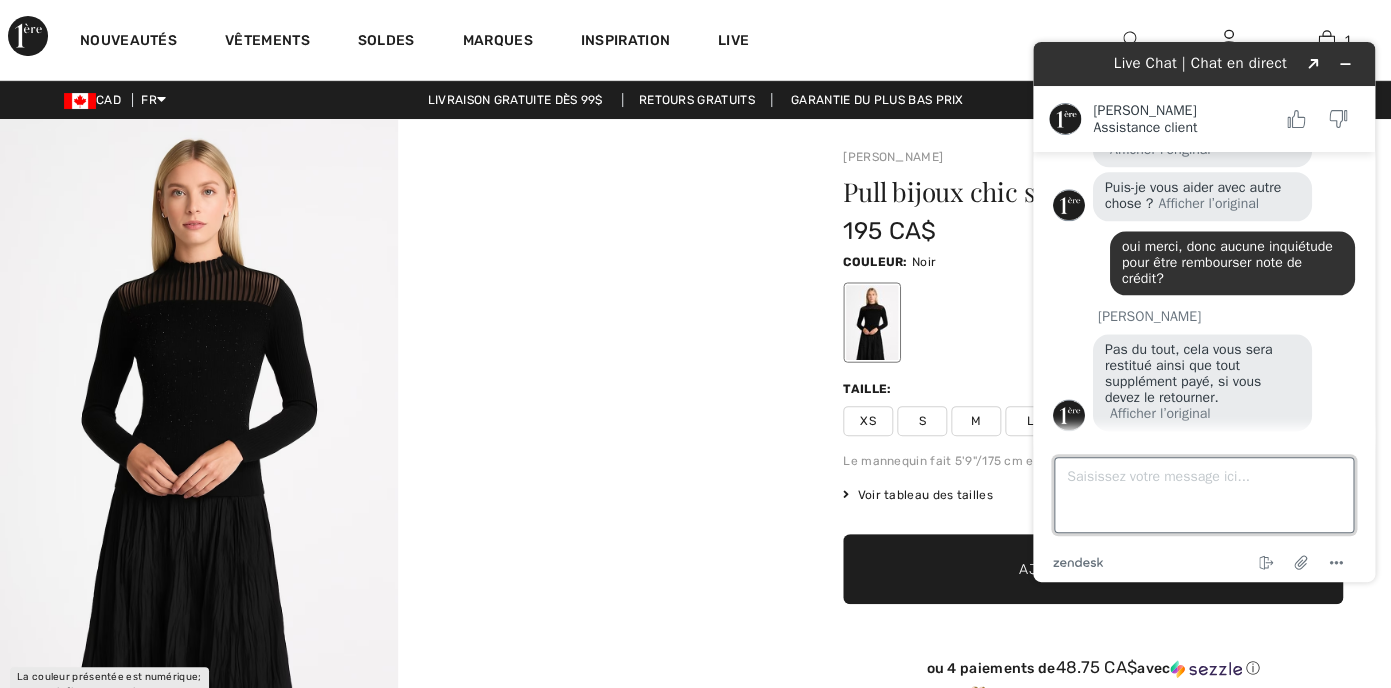 click on "Saisissez votre message ici..." at bounding box center [1204, 495] 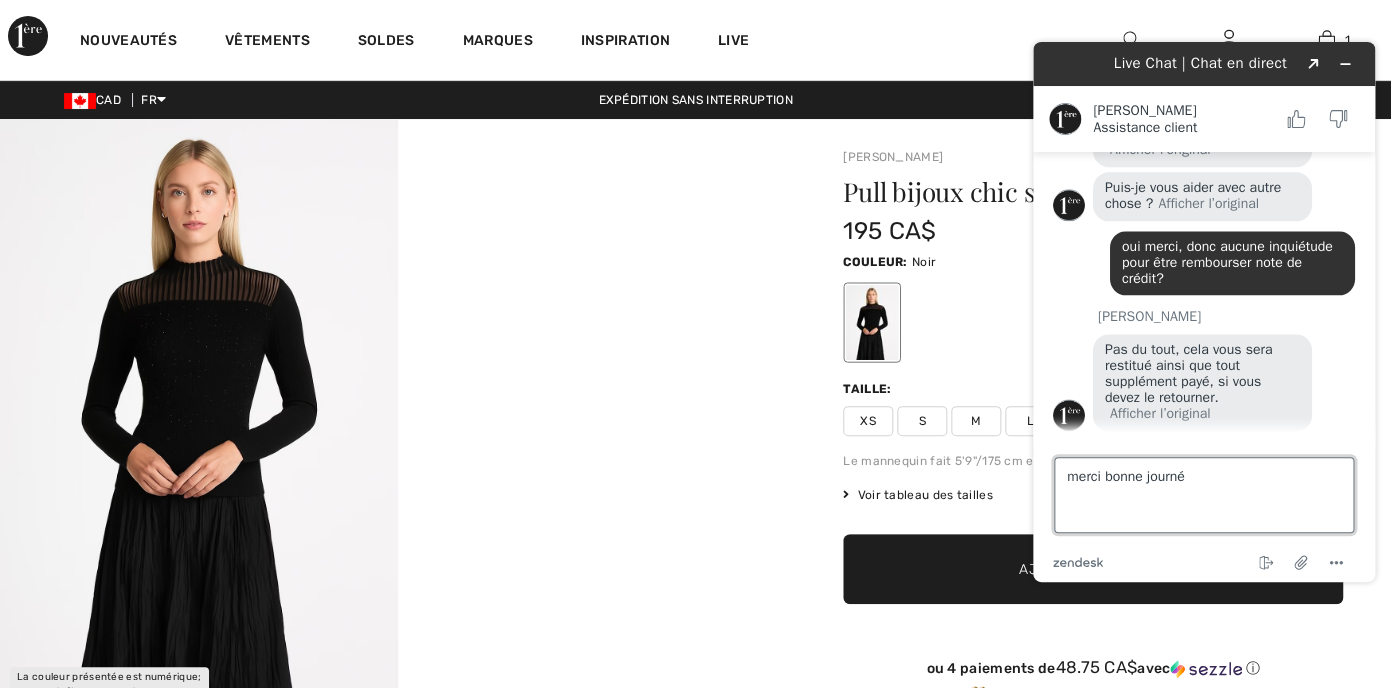 type on "merci bonne journée" 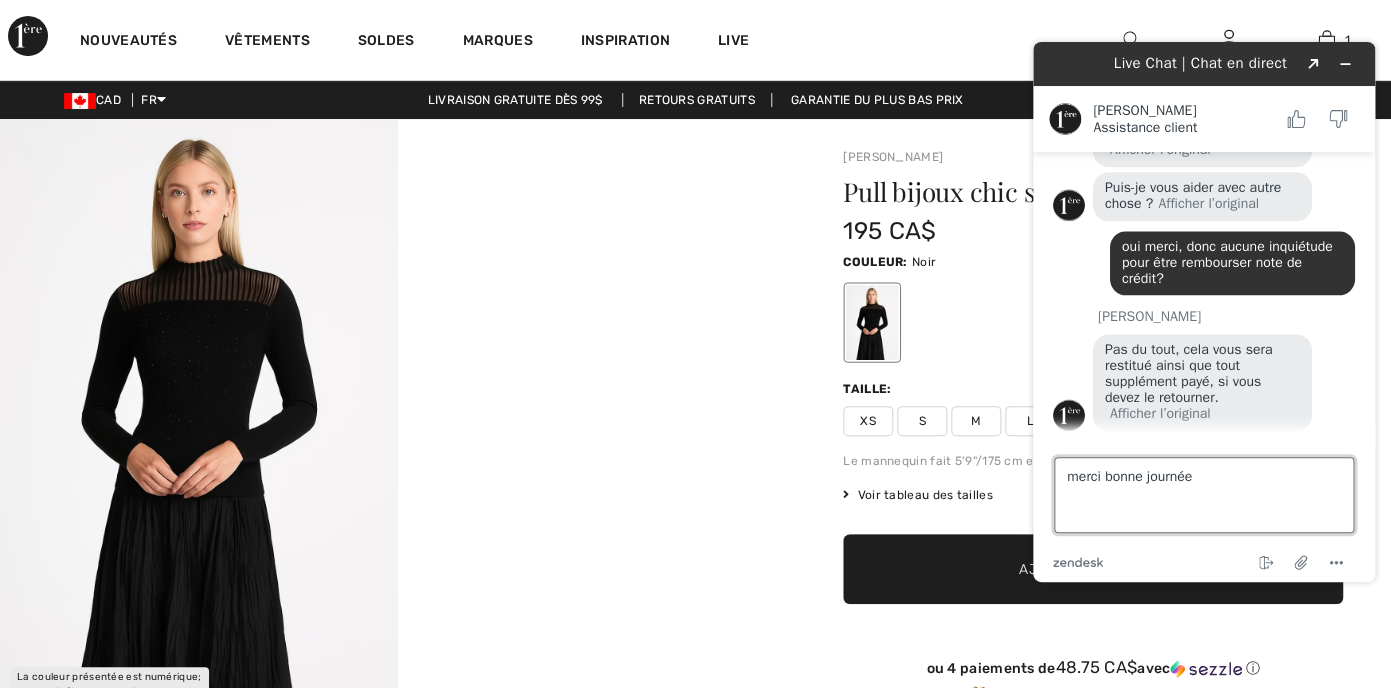 type 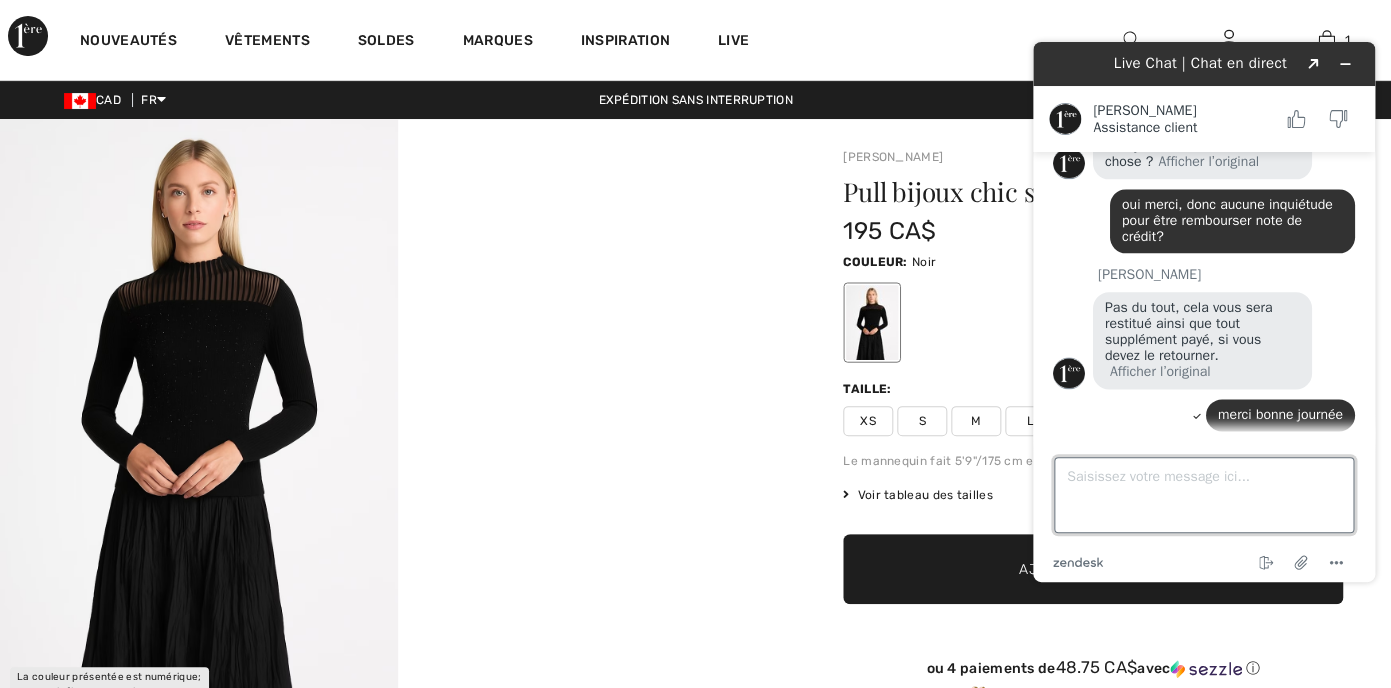 scroll, scrollTop: 967, scrollLeft: 0, axis: vertical 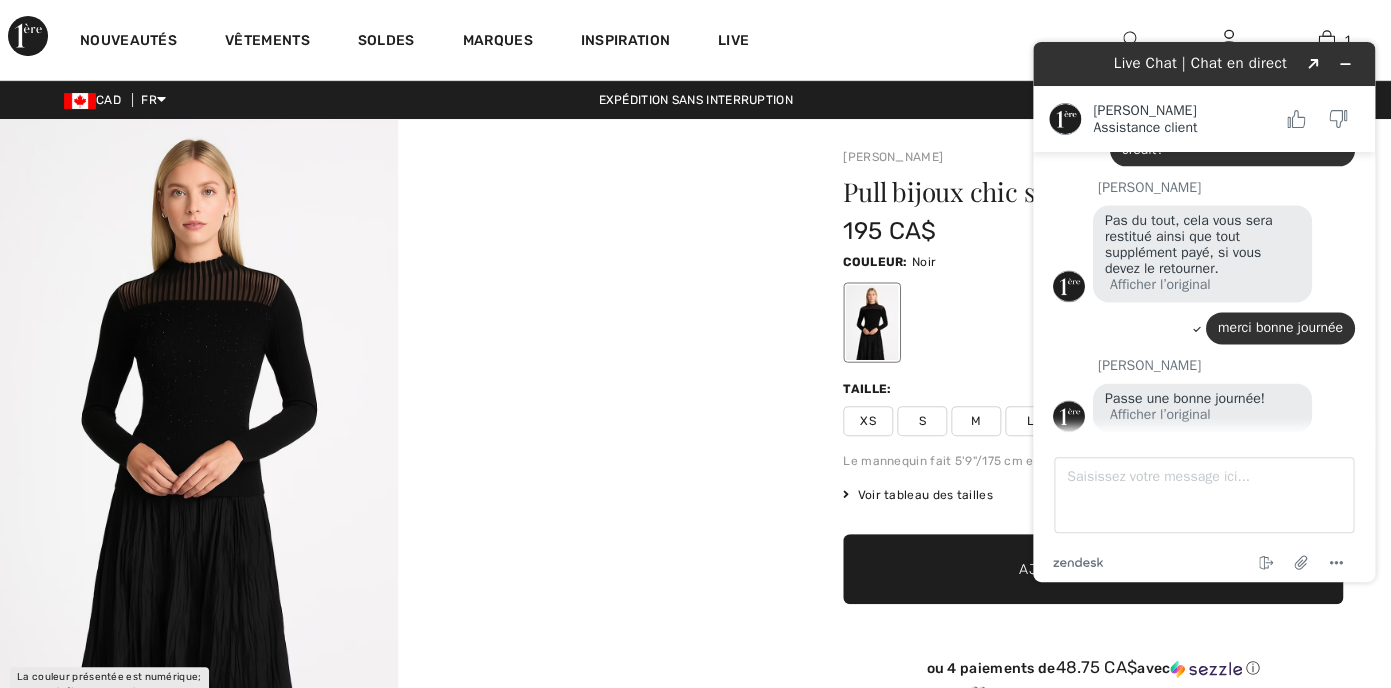 click at bounding box center [199, 417] 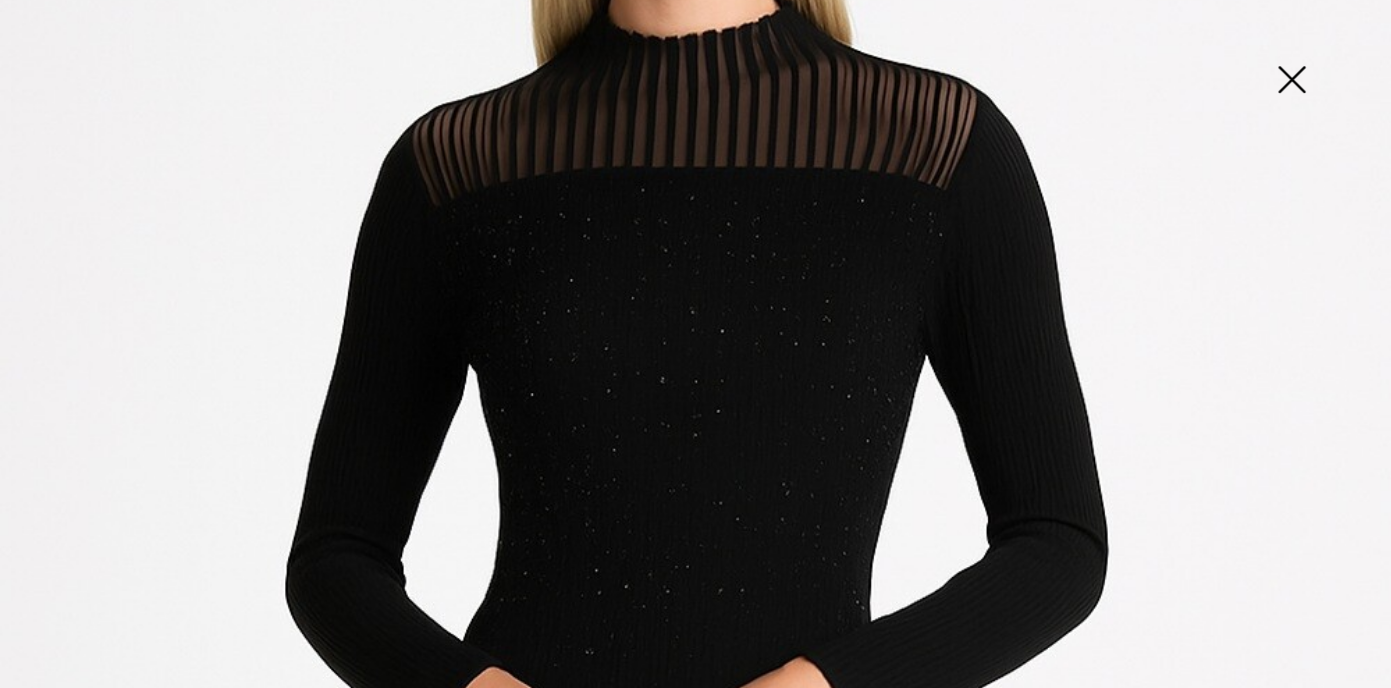 scroll, scrollTop: 465, scrollLeft: 0, axis: vertical 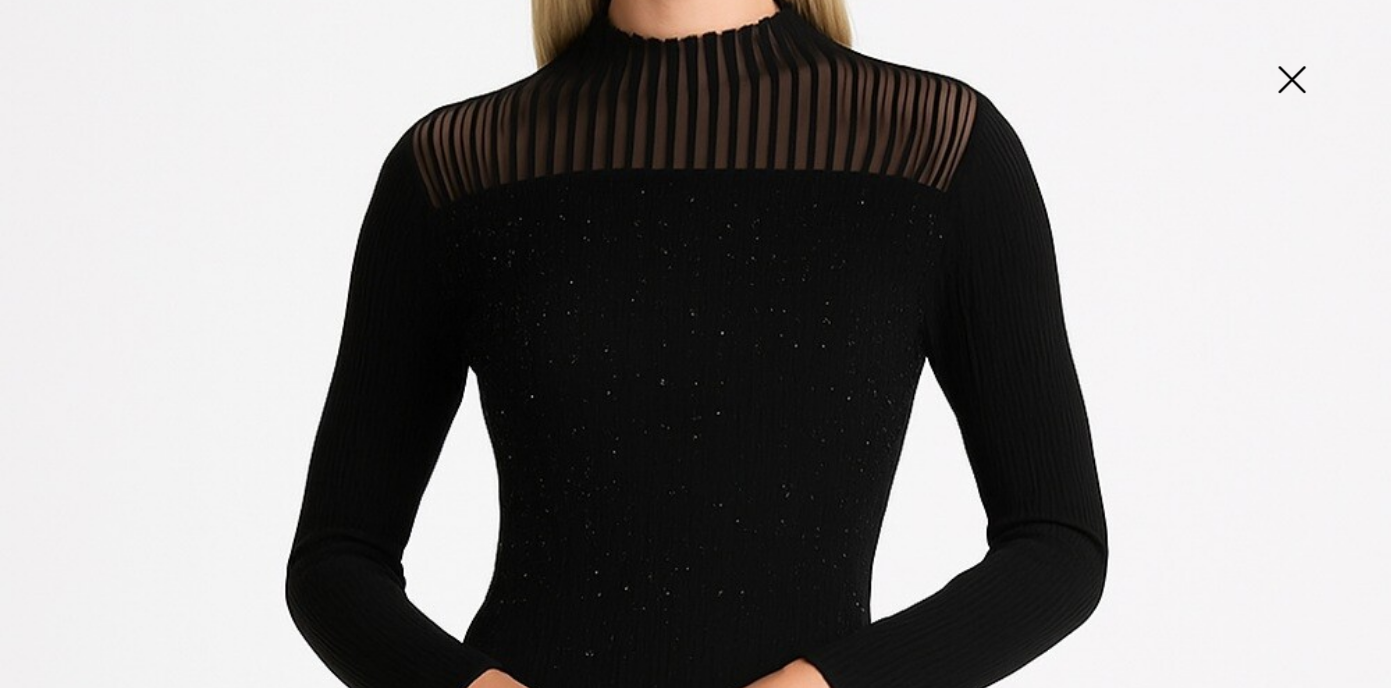 click at bounding box center [1291, 81] 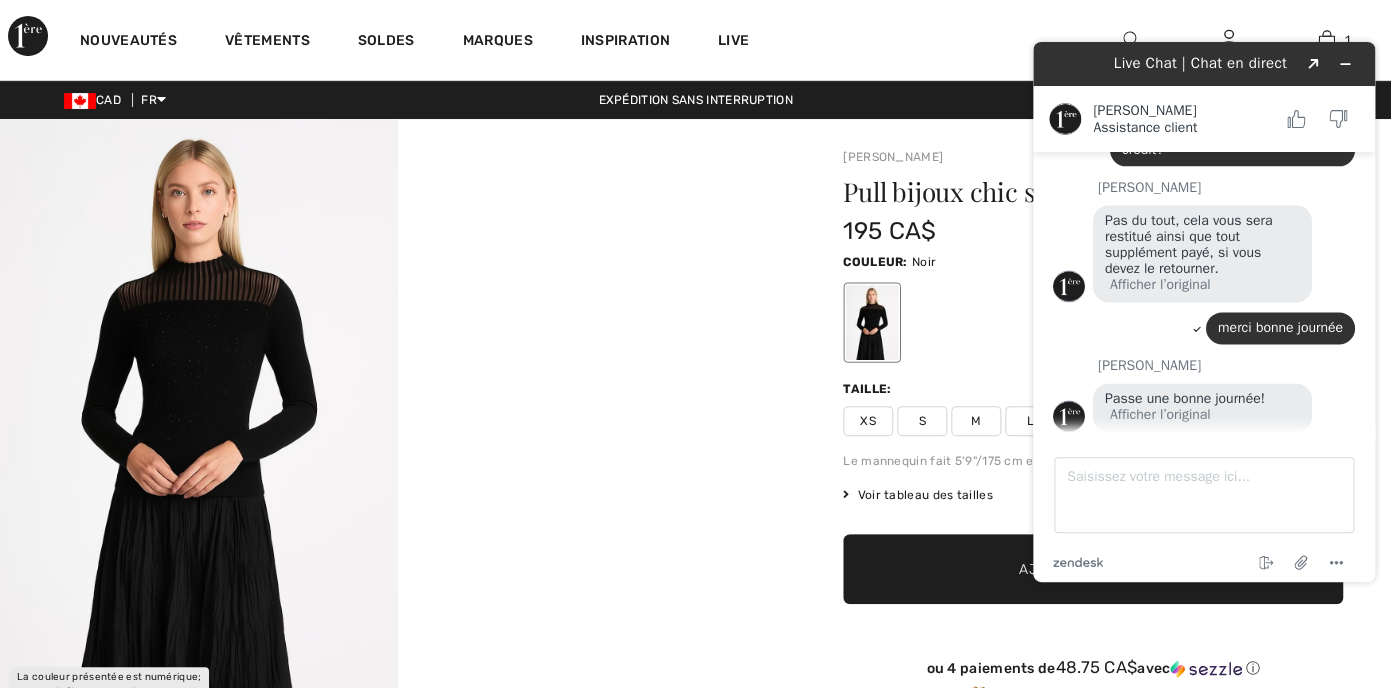 click at bounding box center (397, 417) 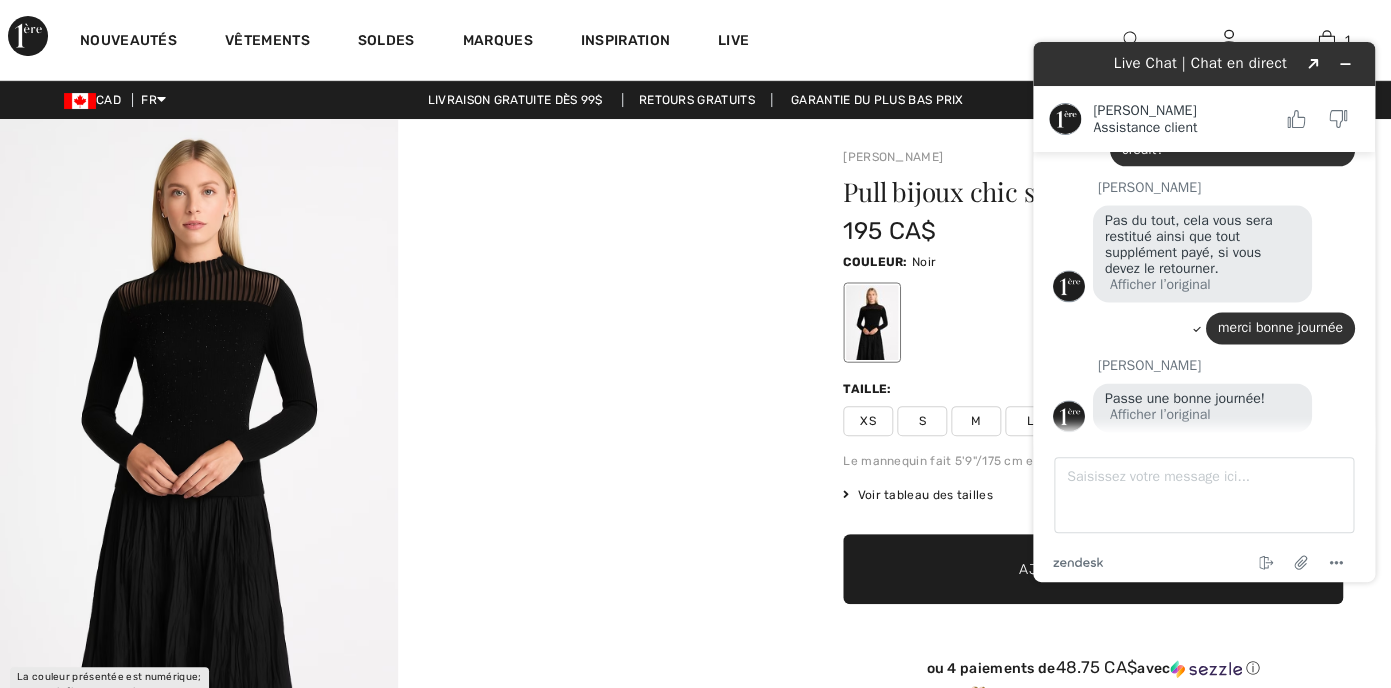 click on "Pull bijoux chic soirée  Modèle 259737" at bounding box center (1051, 192) 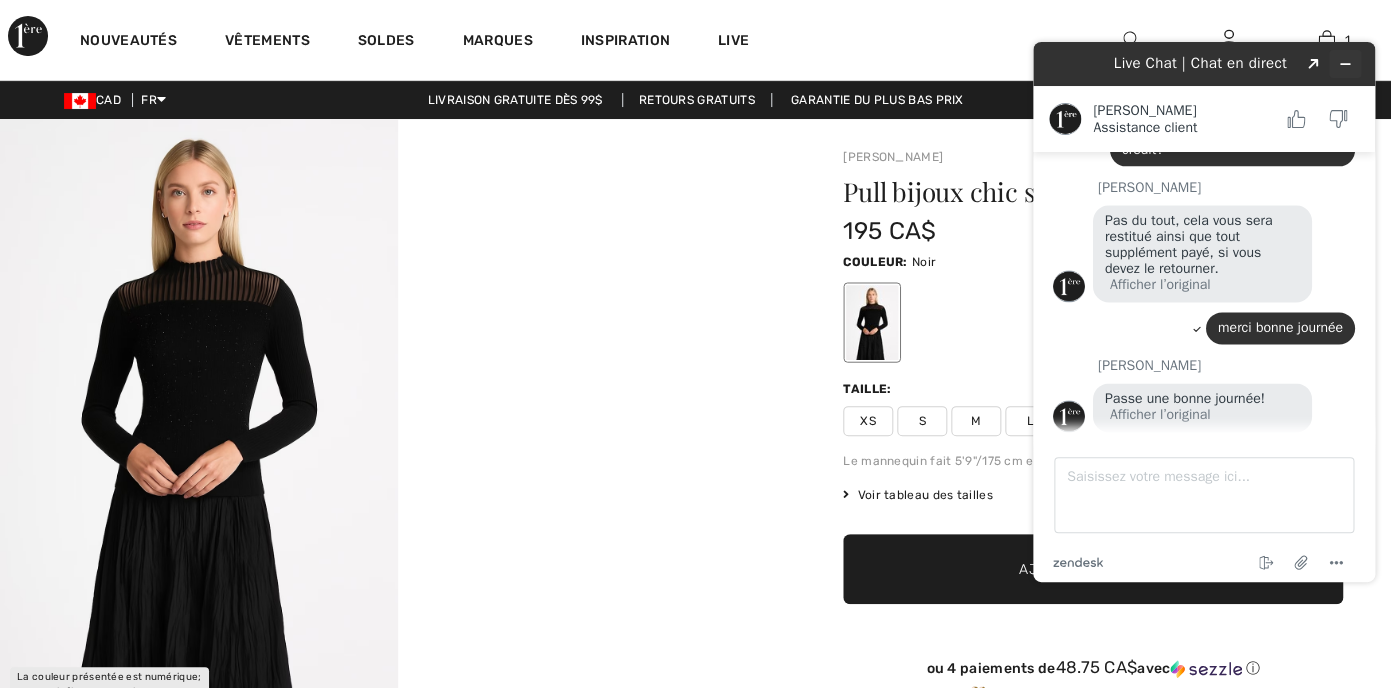 click 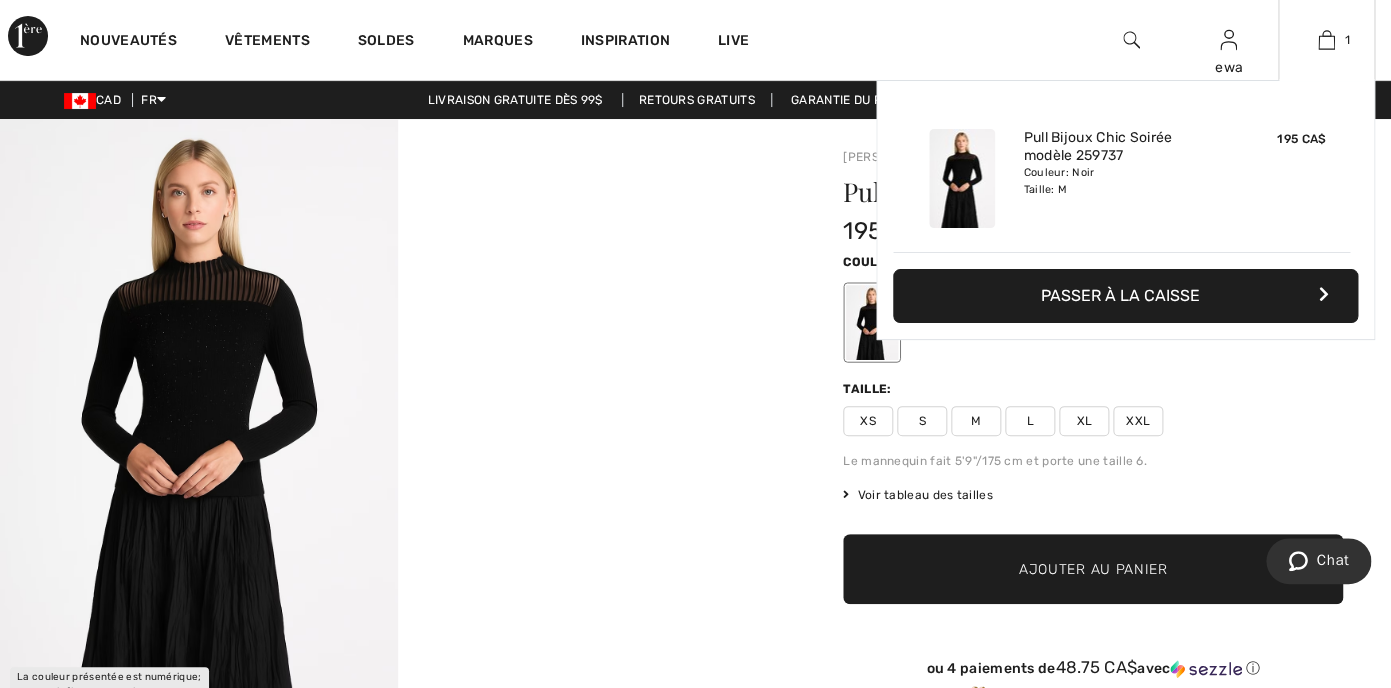 click on "Ajouté au panier
Frank Lyman Pull Bijoux Chic Soirée Modèle 259737
195 CA$
Couleur: Noir Taille: M
Pull Bijoux Chic Soirée modèle 259737 Couleur: Noir Taille: M
195 CA$
Passer à la caisse
Passer à la caisse" at bounding box center (1125, 257) 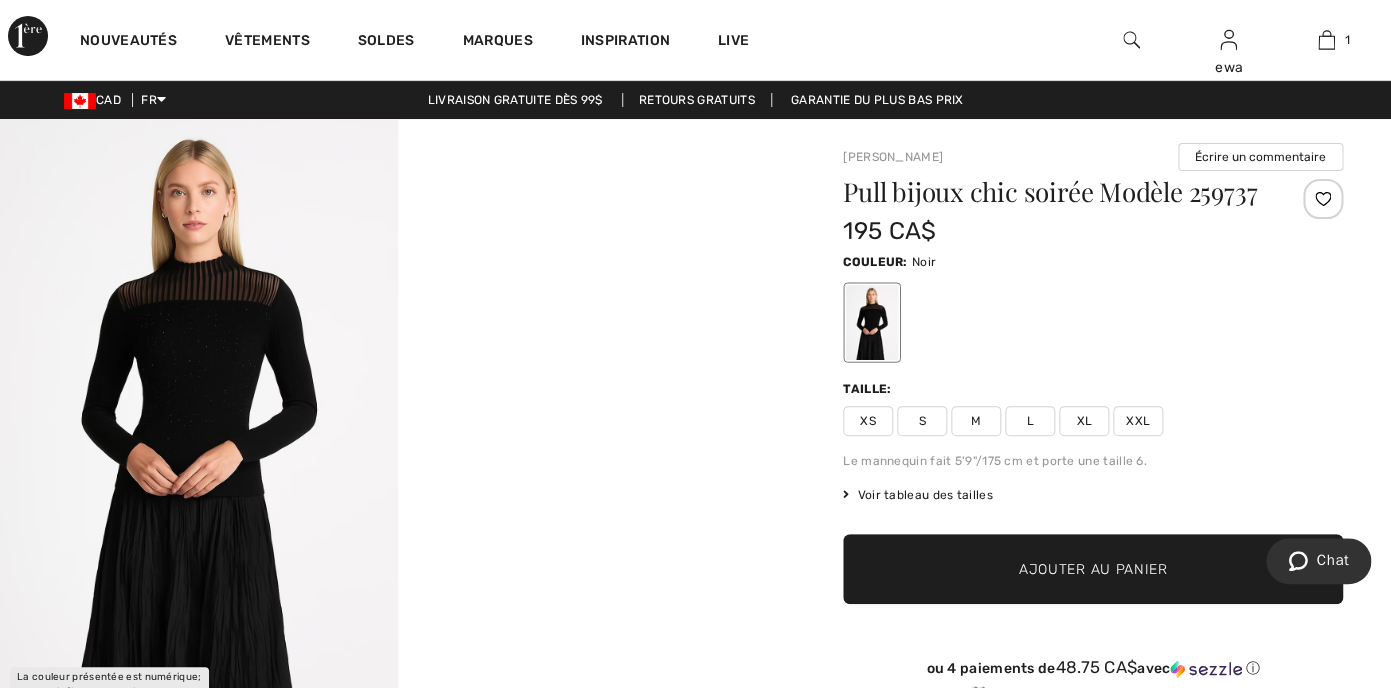 click at bounding box center (397, 417) 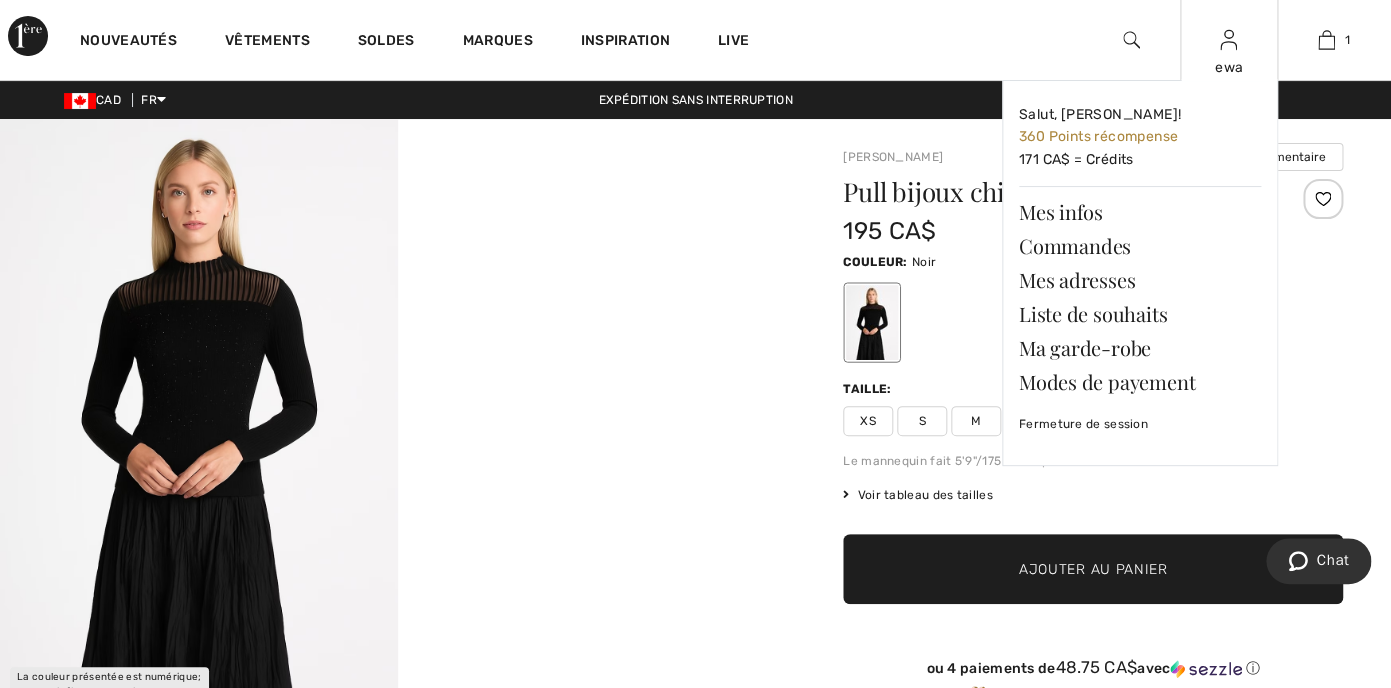 click on "ewa" at bounding box center (1228, 67) 